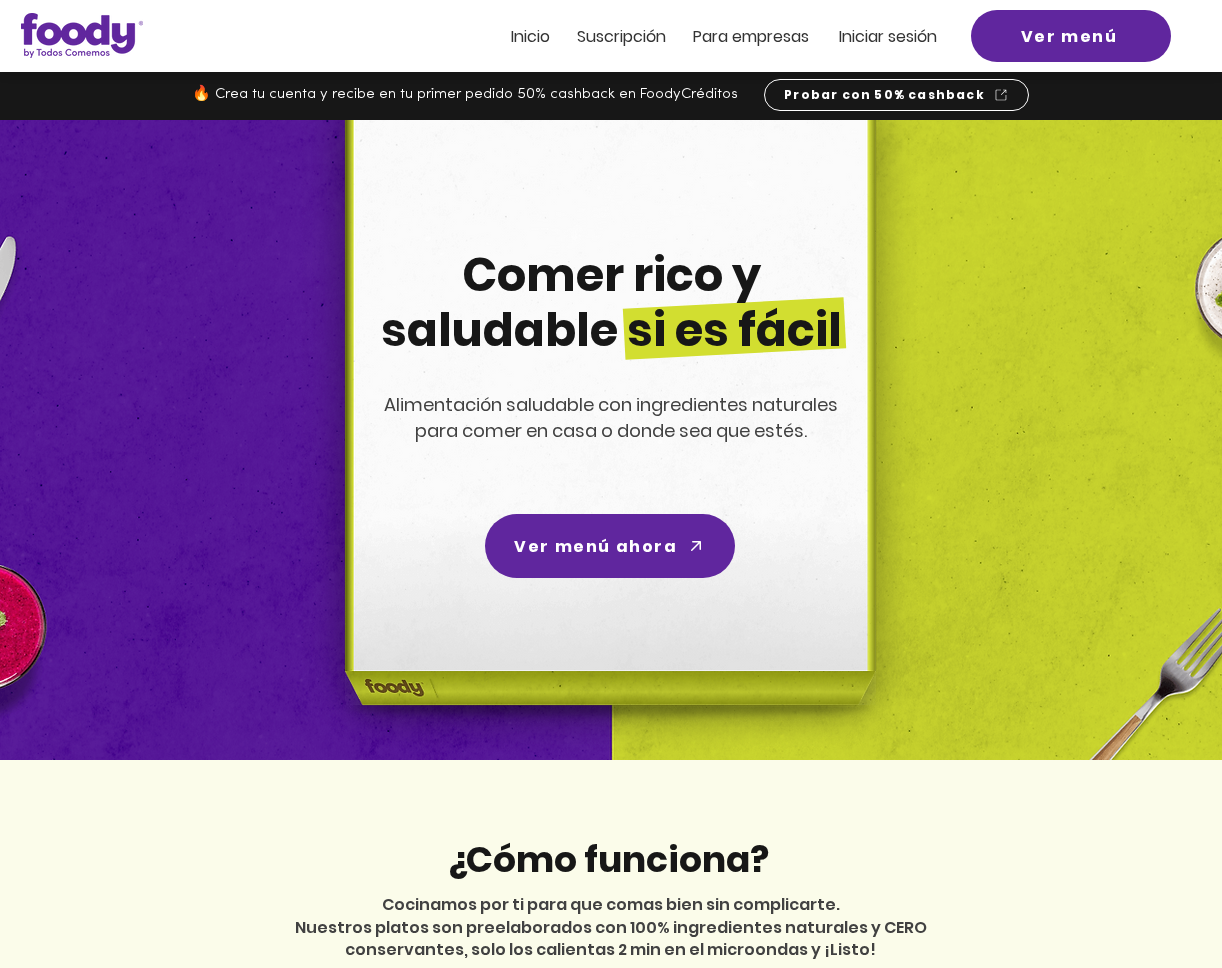 scroll, scrollTop: 0, scrollLeft: 0, axis: both 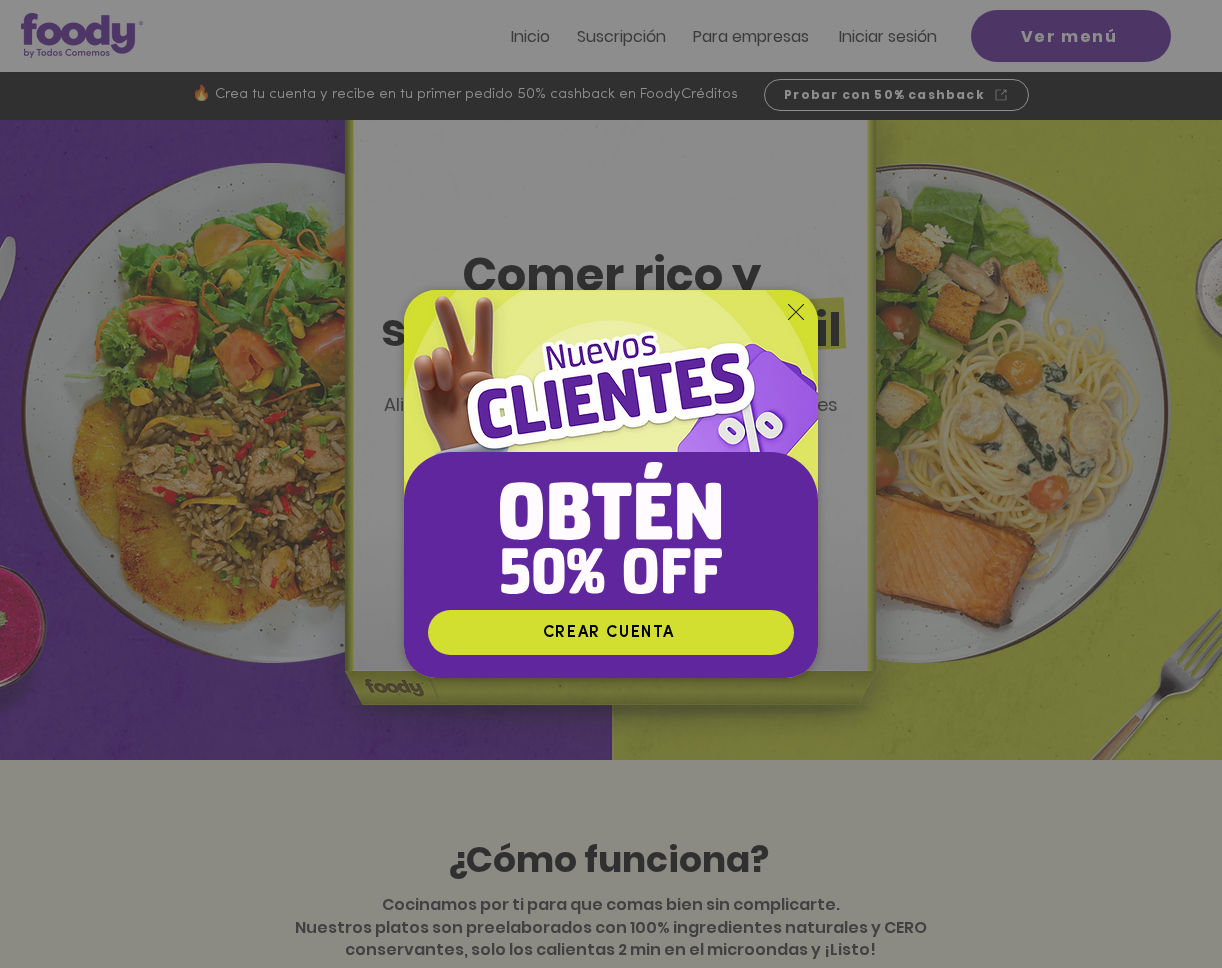 click at bounding box center (611, 484) 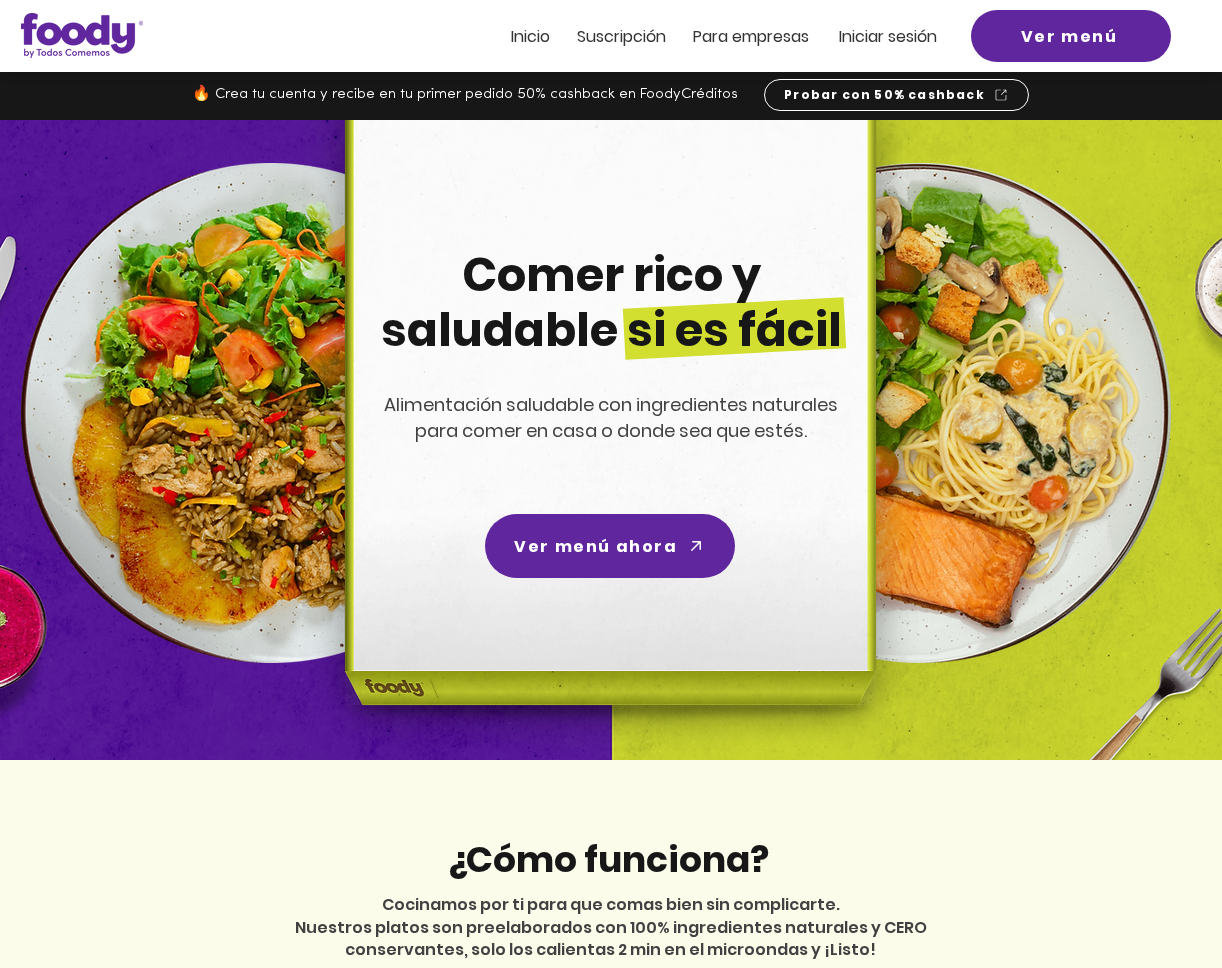 click on "Iniciar sesión" at bounding box center (888, 36) 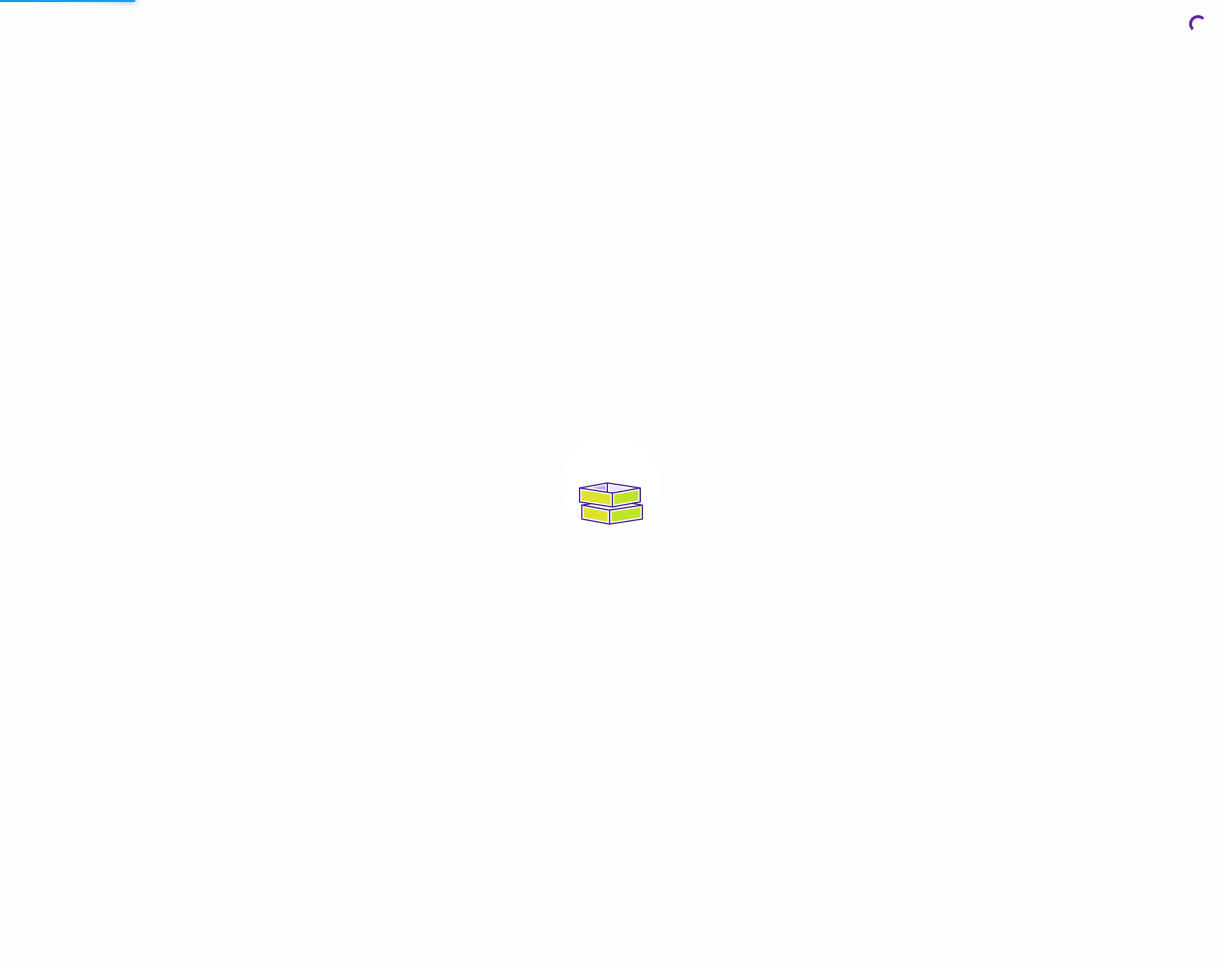 scroll, scrollTop: 0, scrollLeft: 0, axis: both 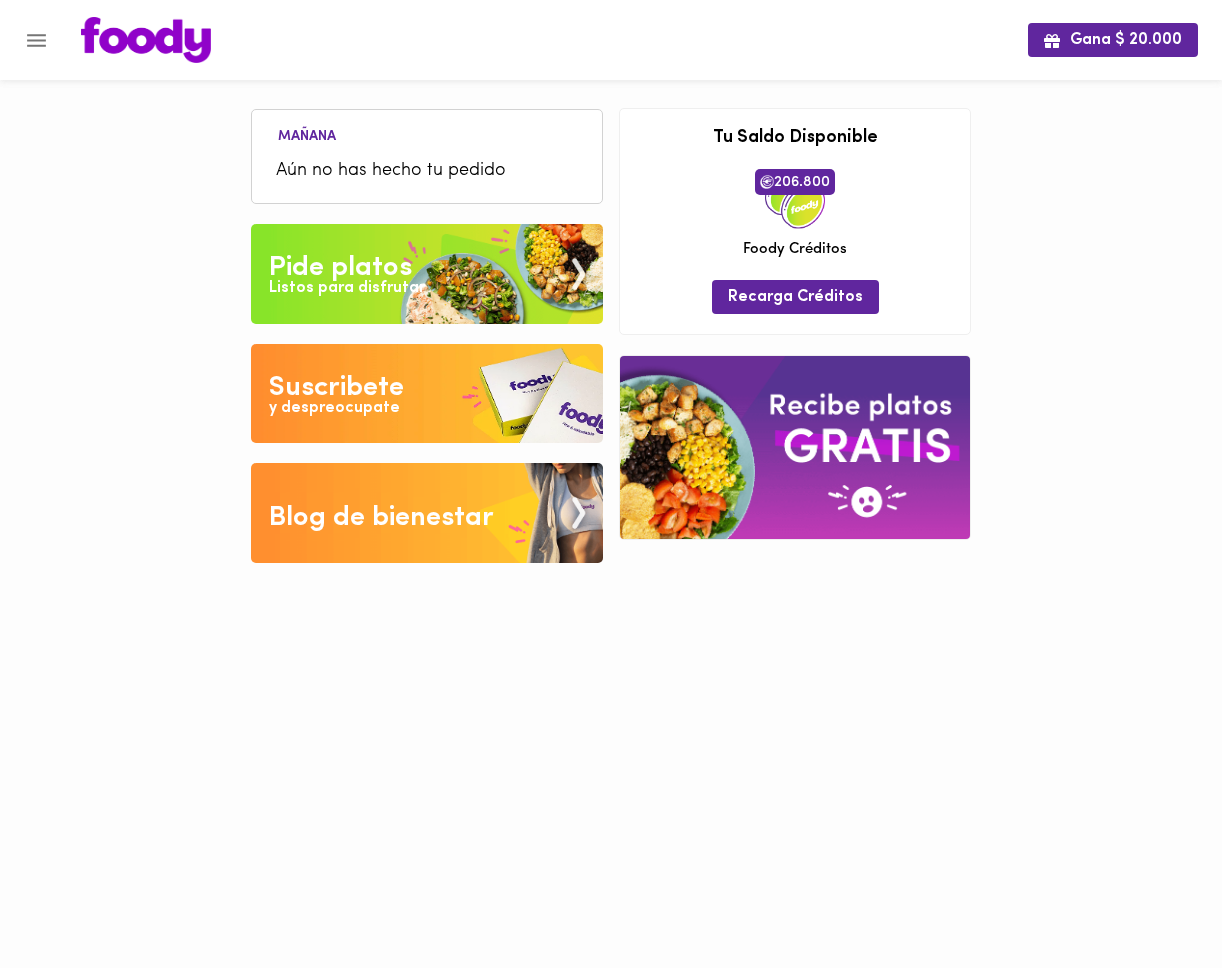 click at bounding box center [427, 274] 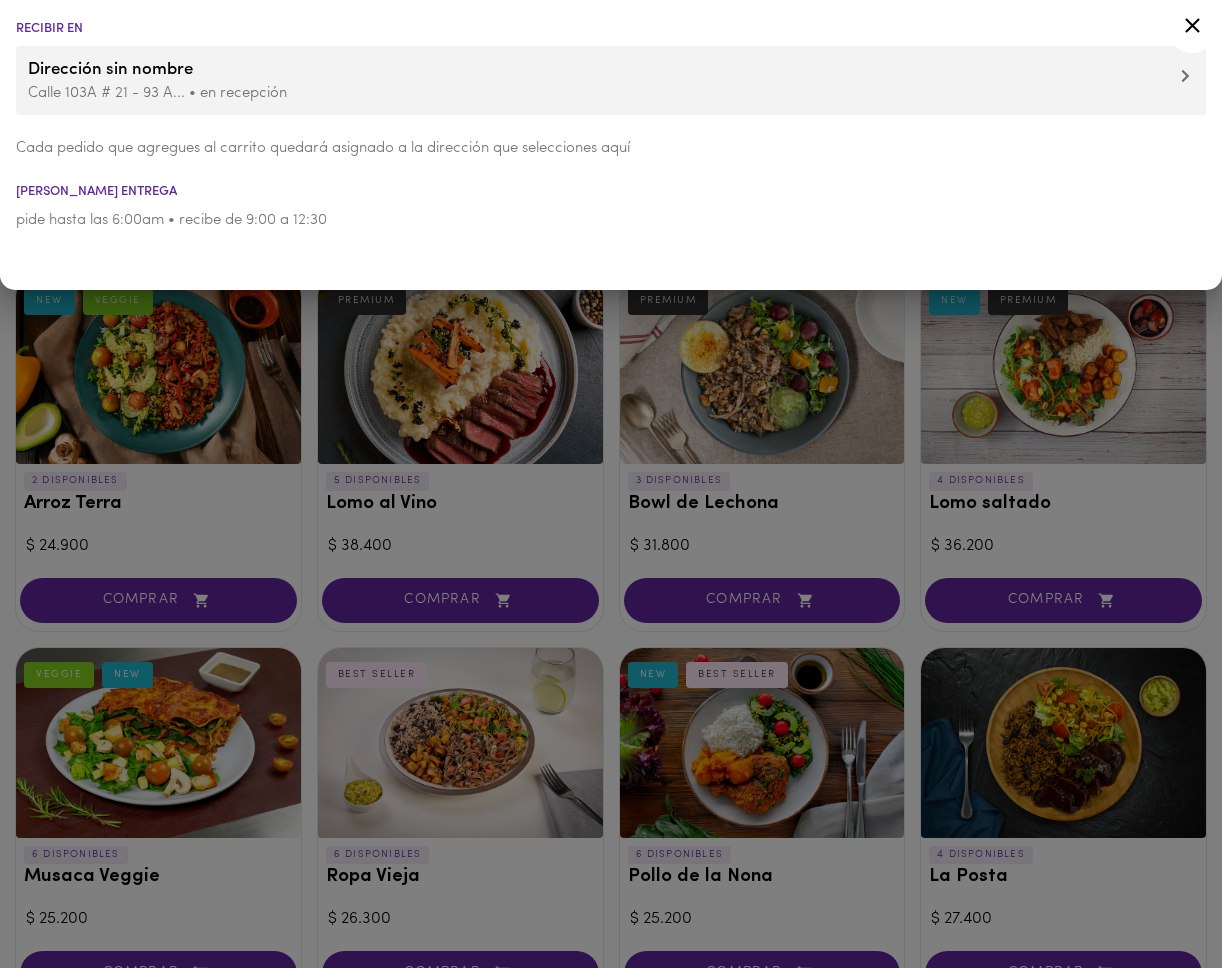 click 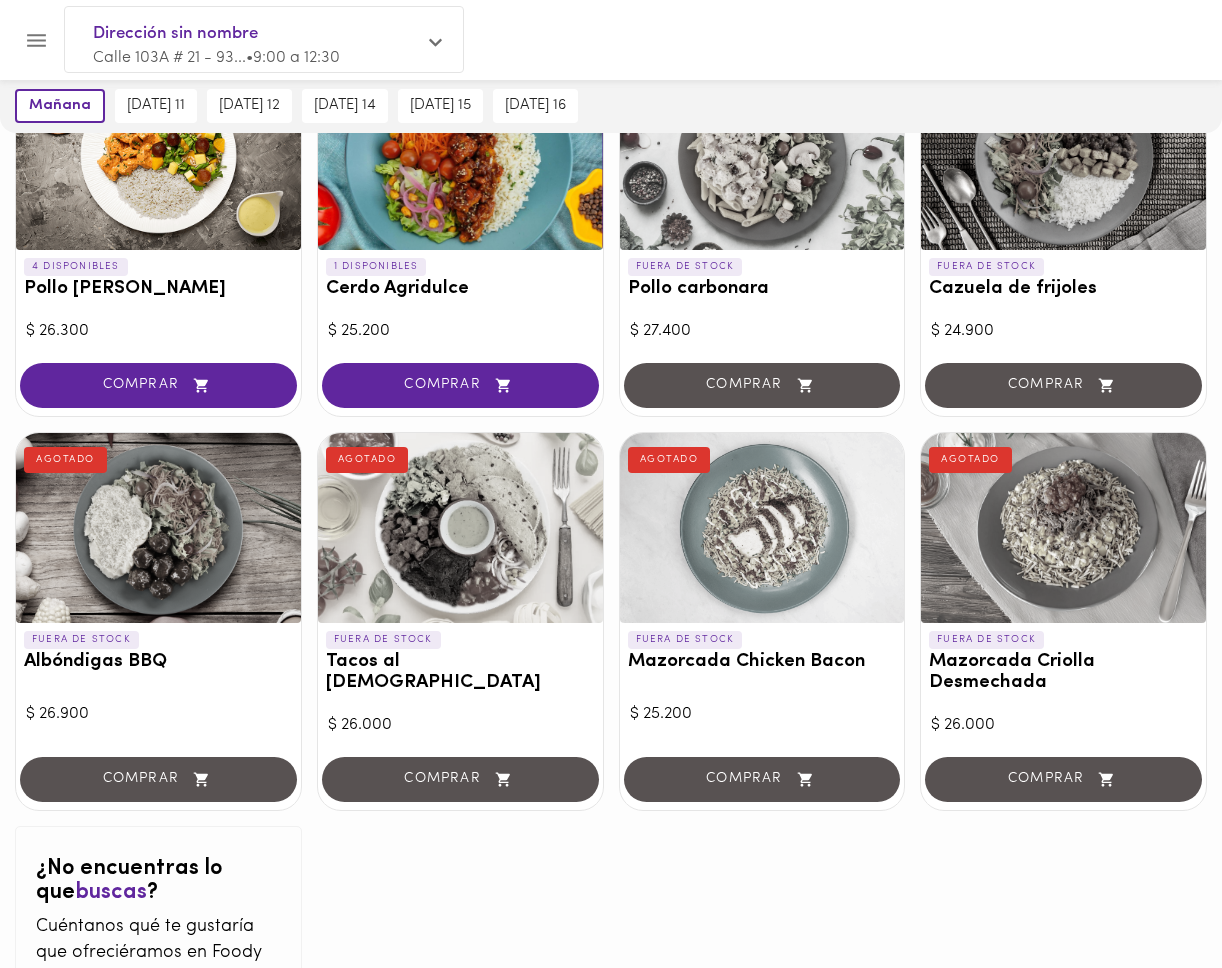 scroll, scrollTop: 1723, scrollLeft: 0, axis: vertical 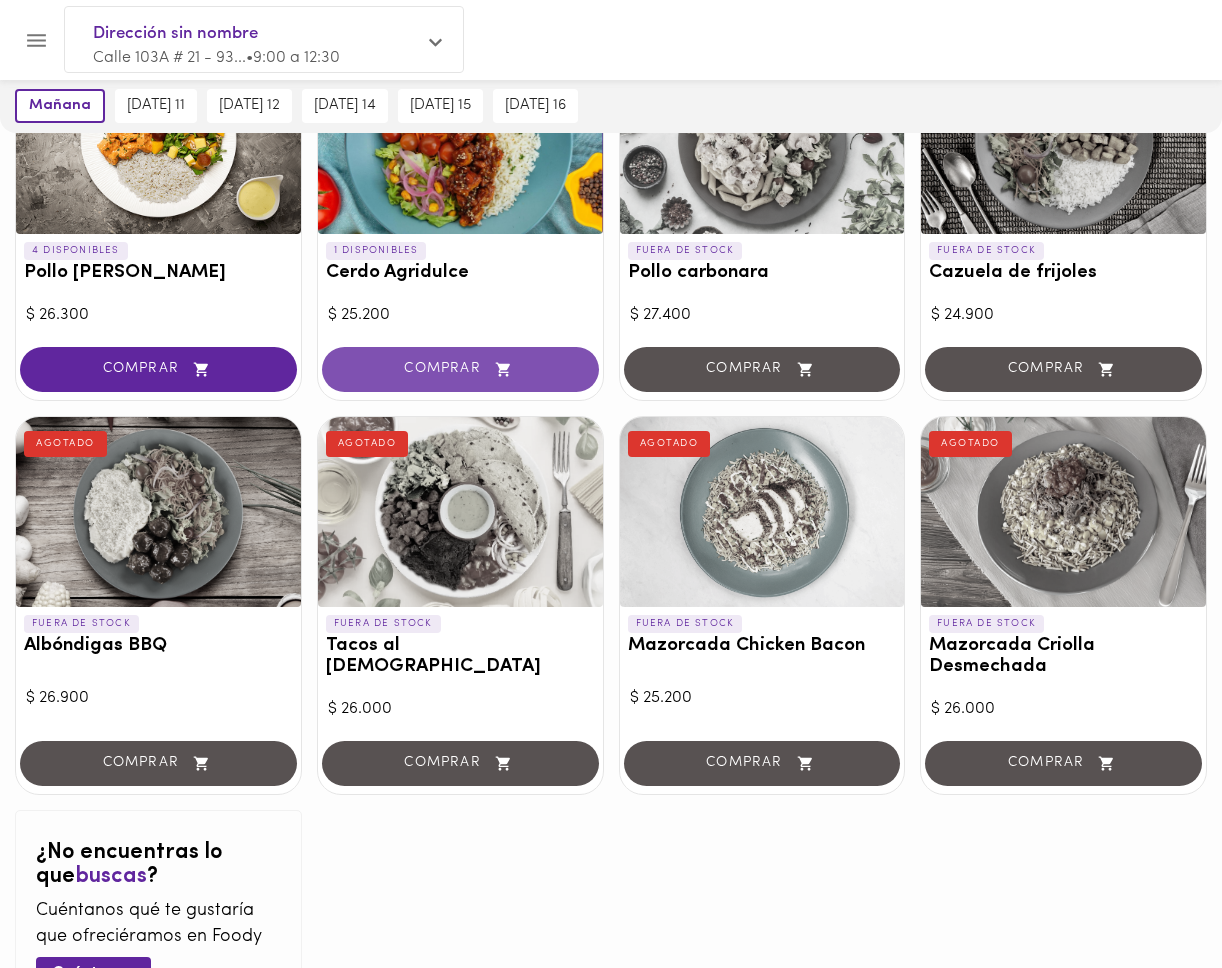click on "COMPRAR" at bounding box center [460, 369] 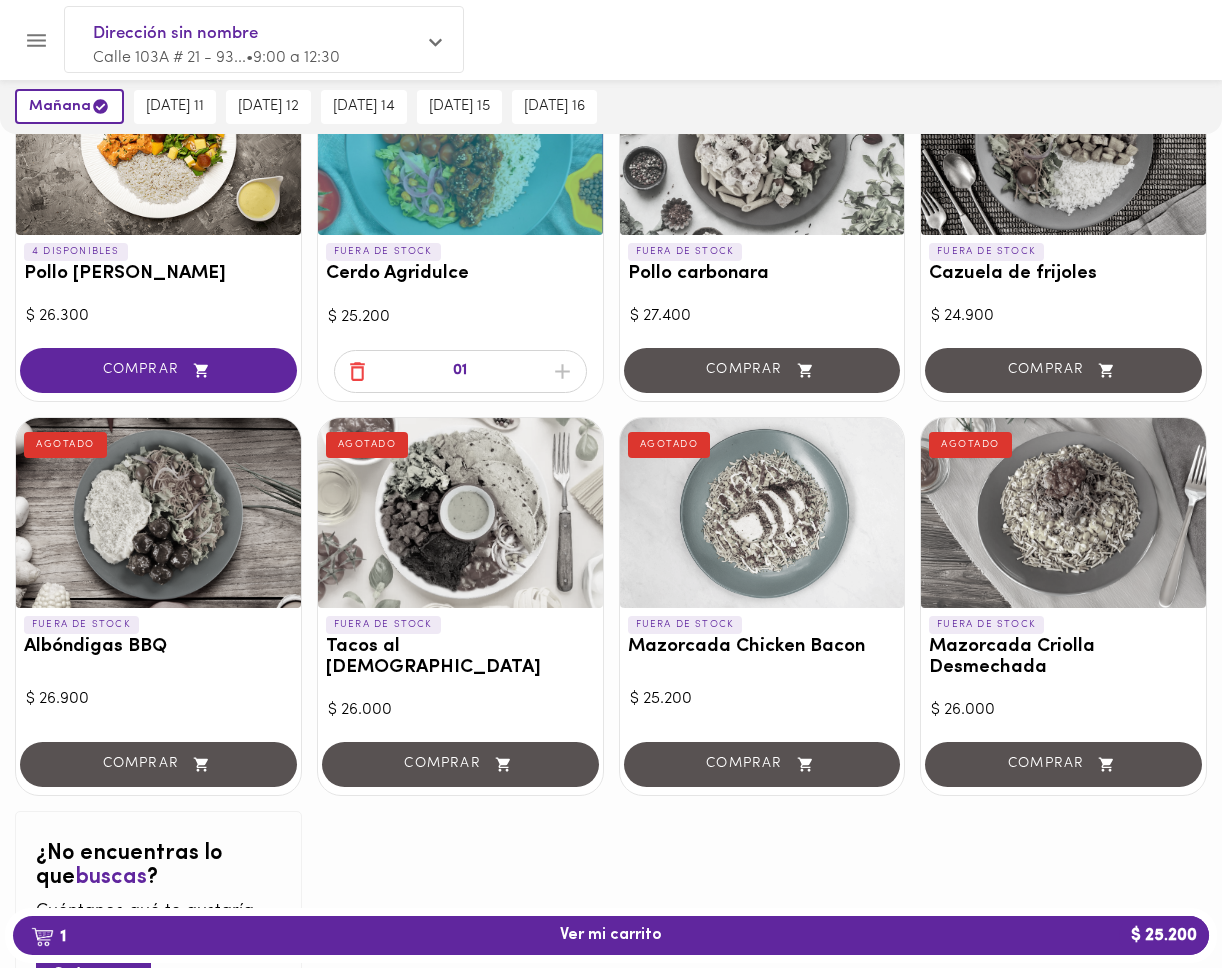scroll, scrollTop: 1724, scrollLeft: 0, axis: vertical 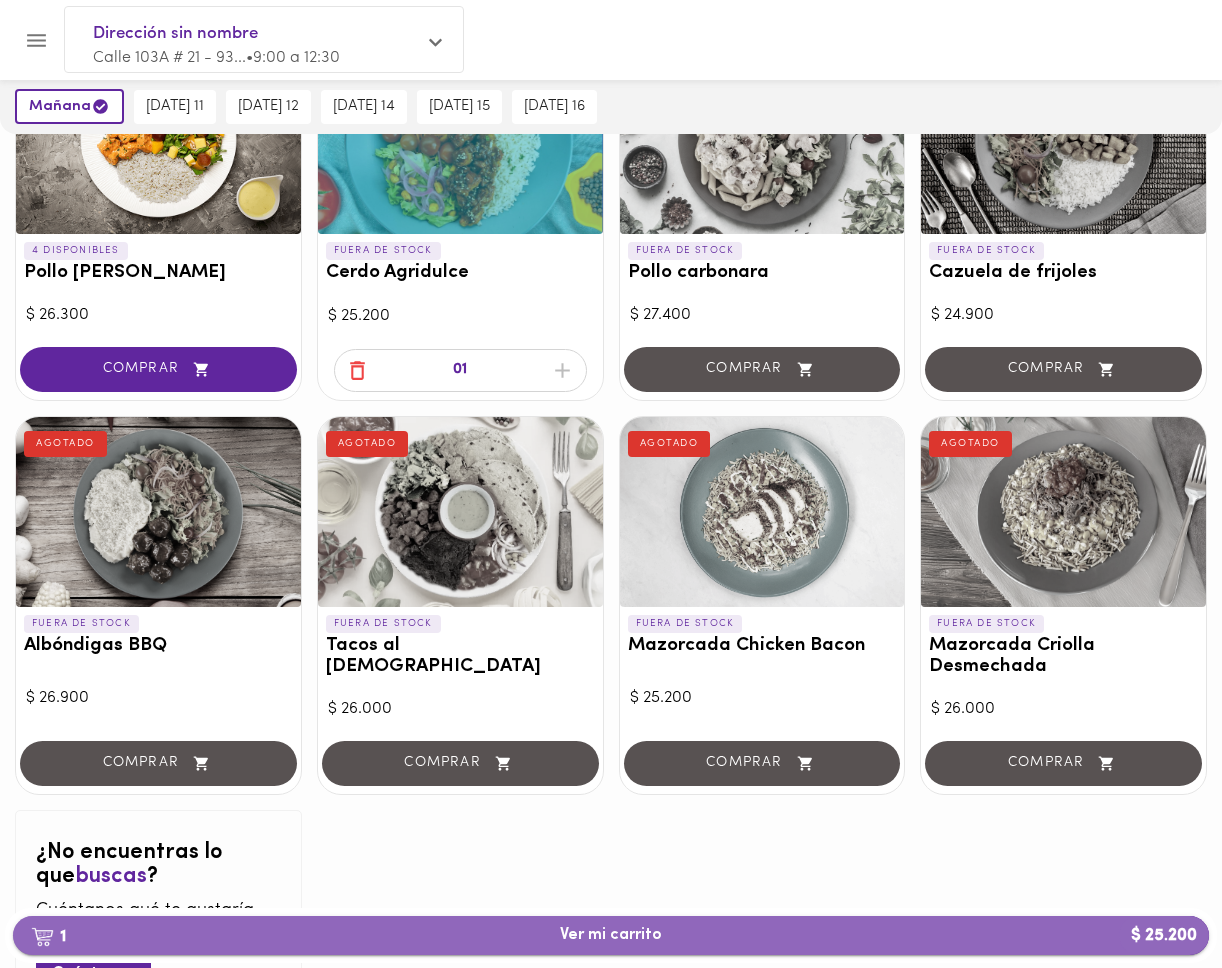 click on "1 Ver mi carrito $ 25.200" at bounding box center [611, 935] 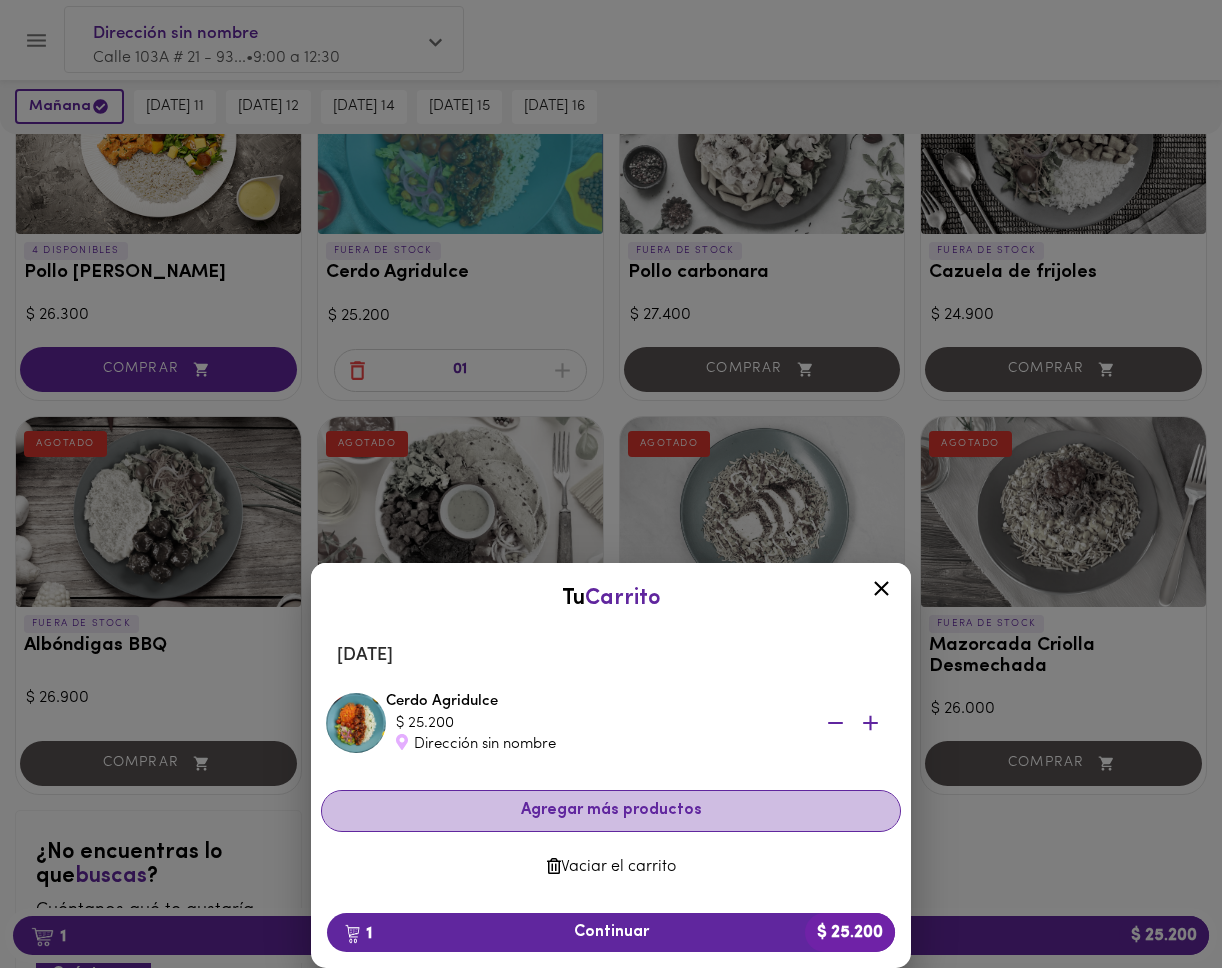 click on "Agregar más productos" at bounding box center [611, 810] 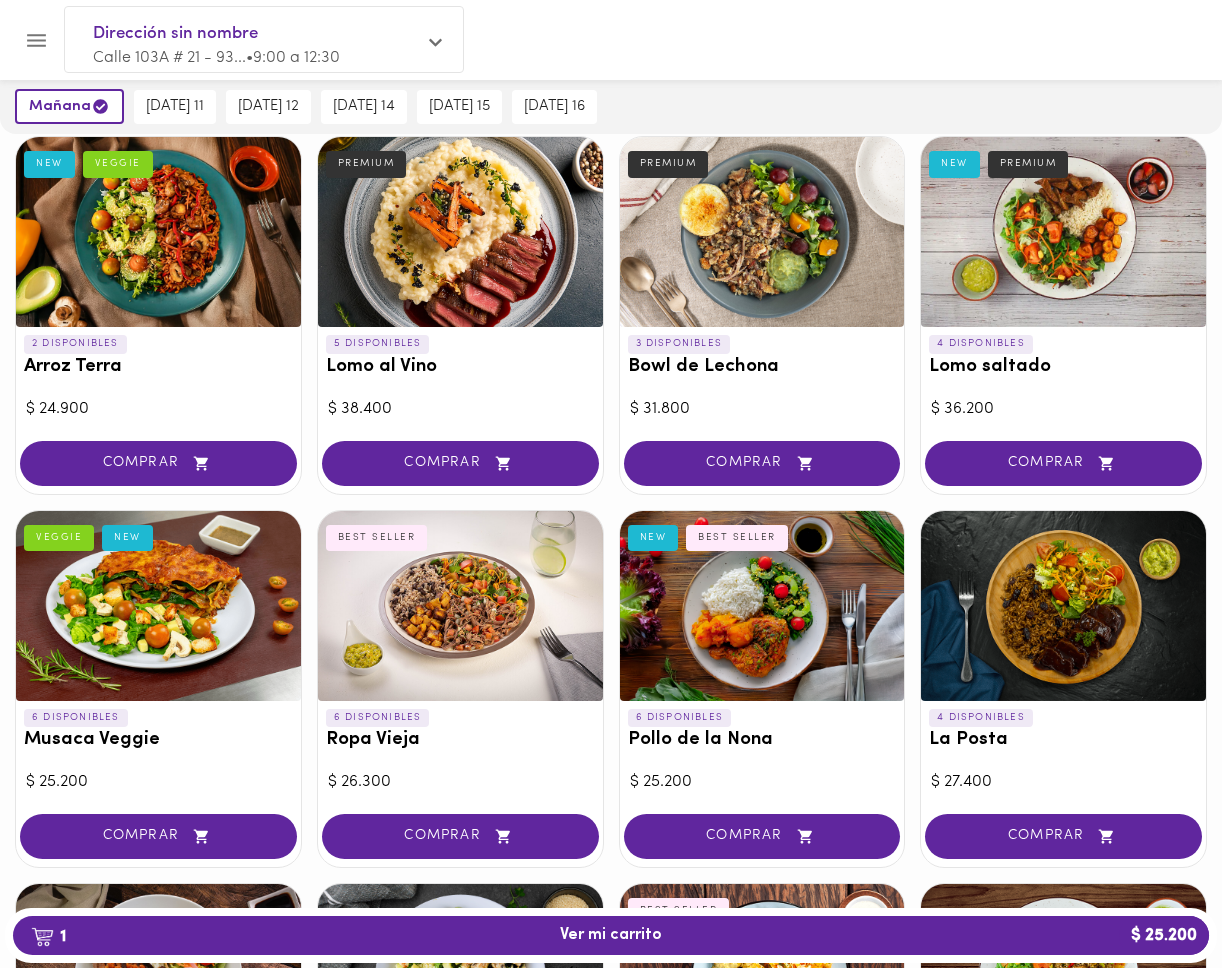 scroll, scrollTop: 0, scrollLeft: 0, axis: both 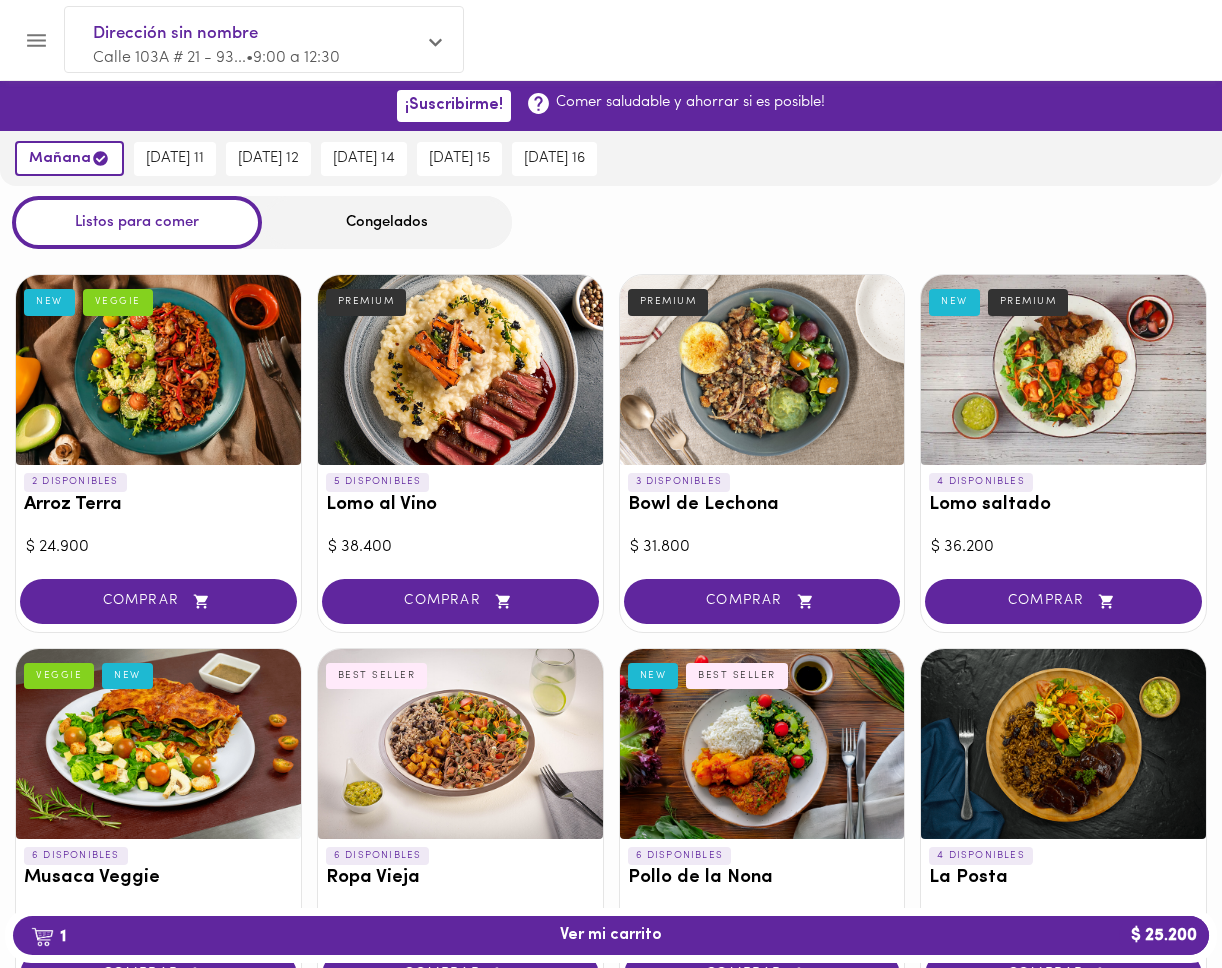 click on "Congelados" at bounding box center [387, 222] 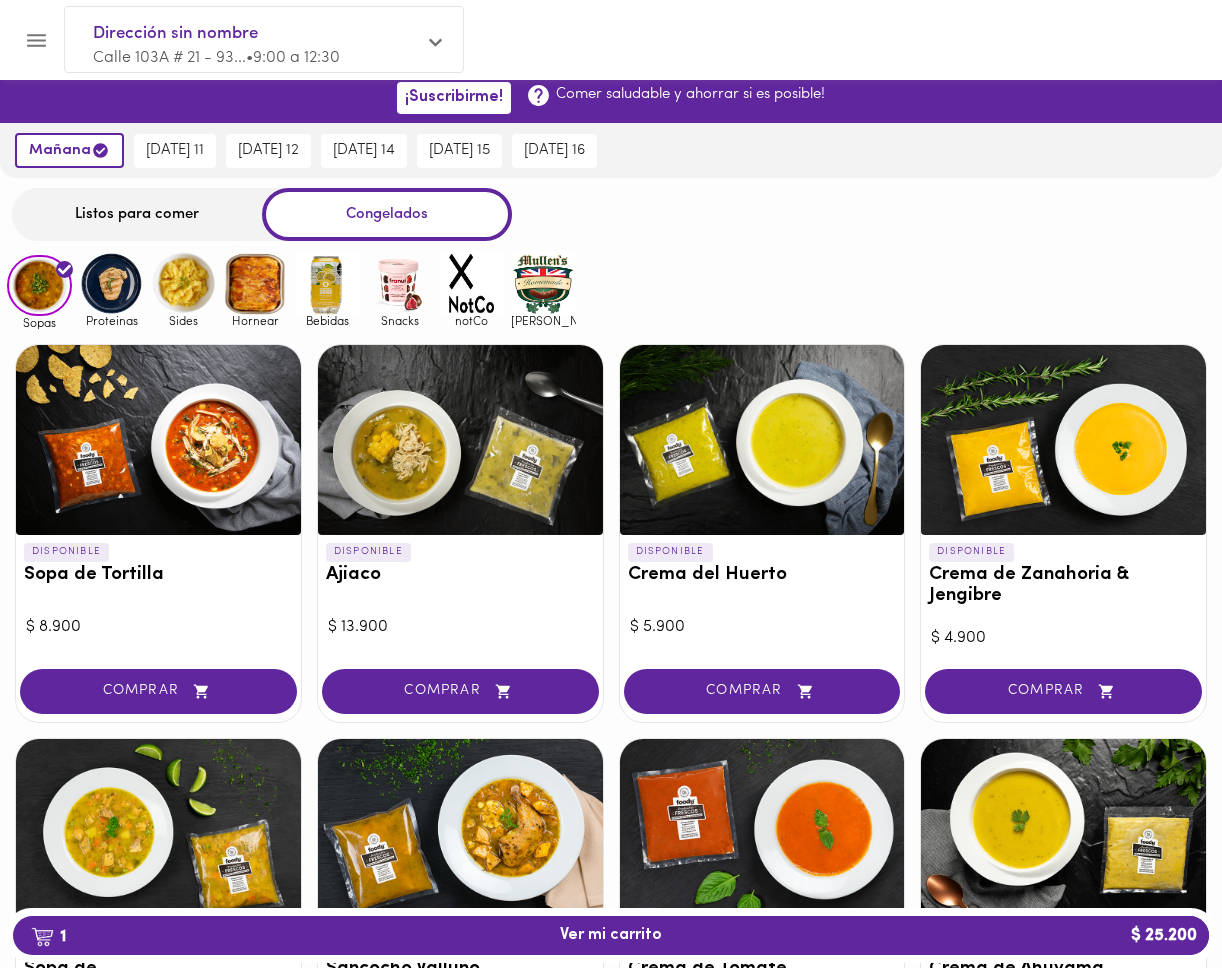 scroll, scrollTop: 0, scrollLeft: 0, axis: both 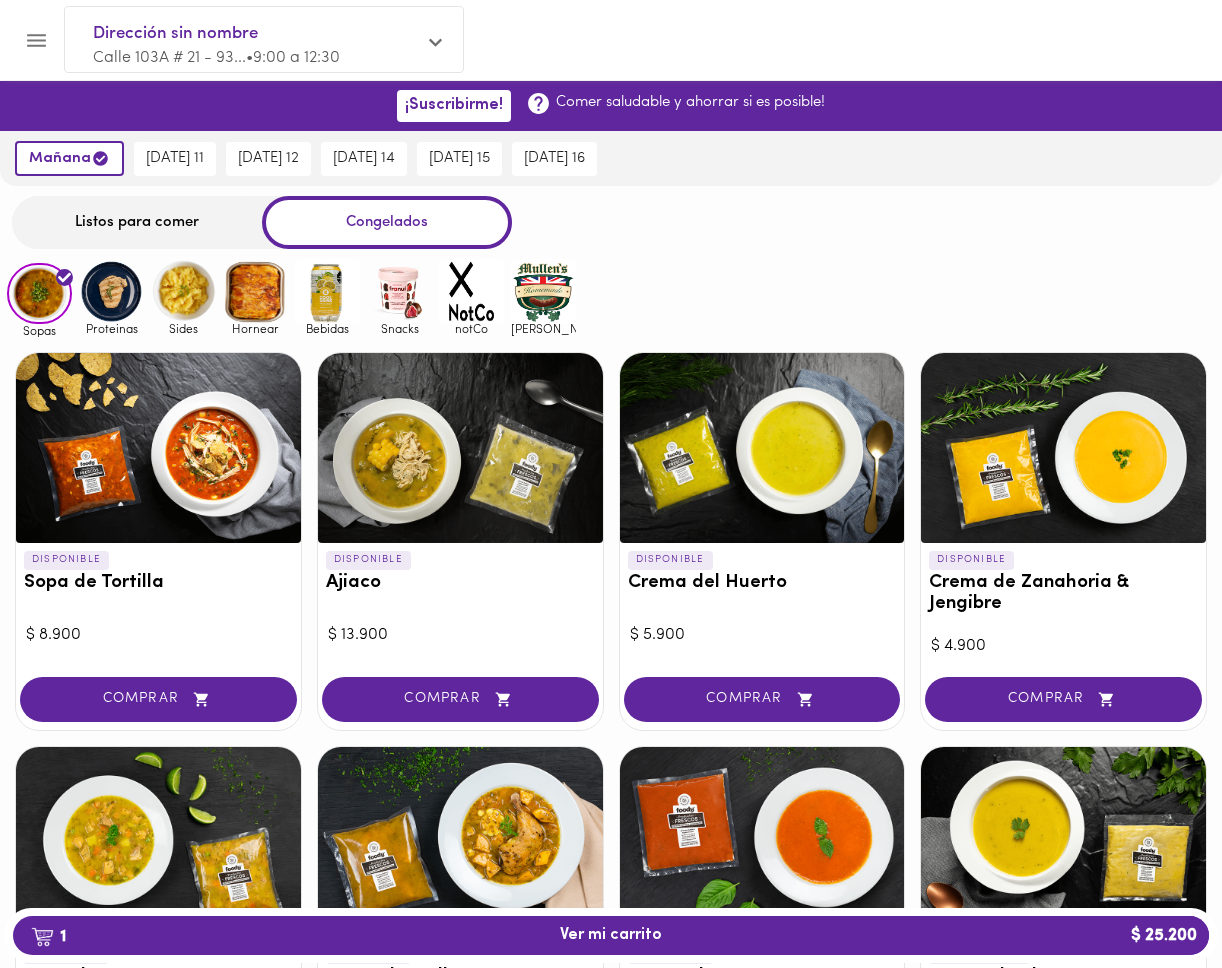 click at bounding box center (255, 291) 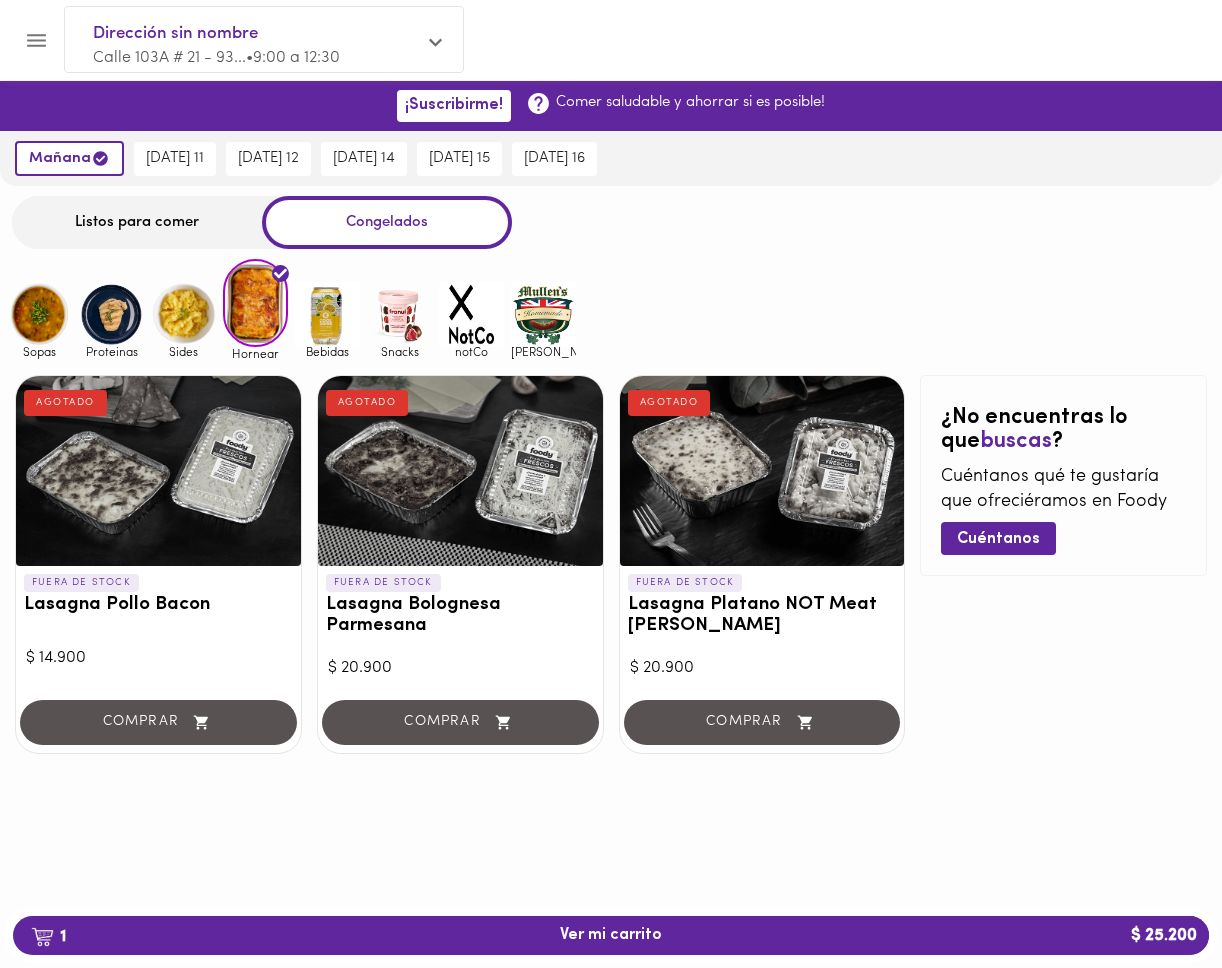 click at bounding box center [183, 314] 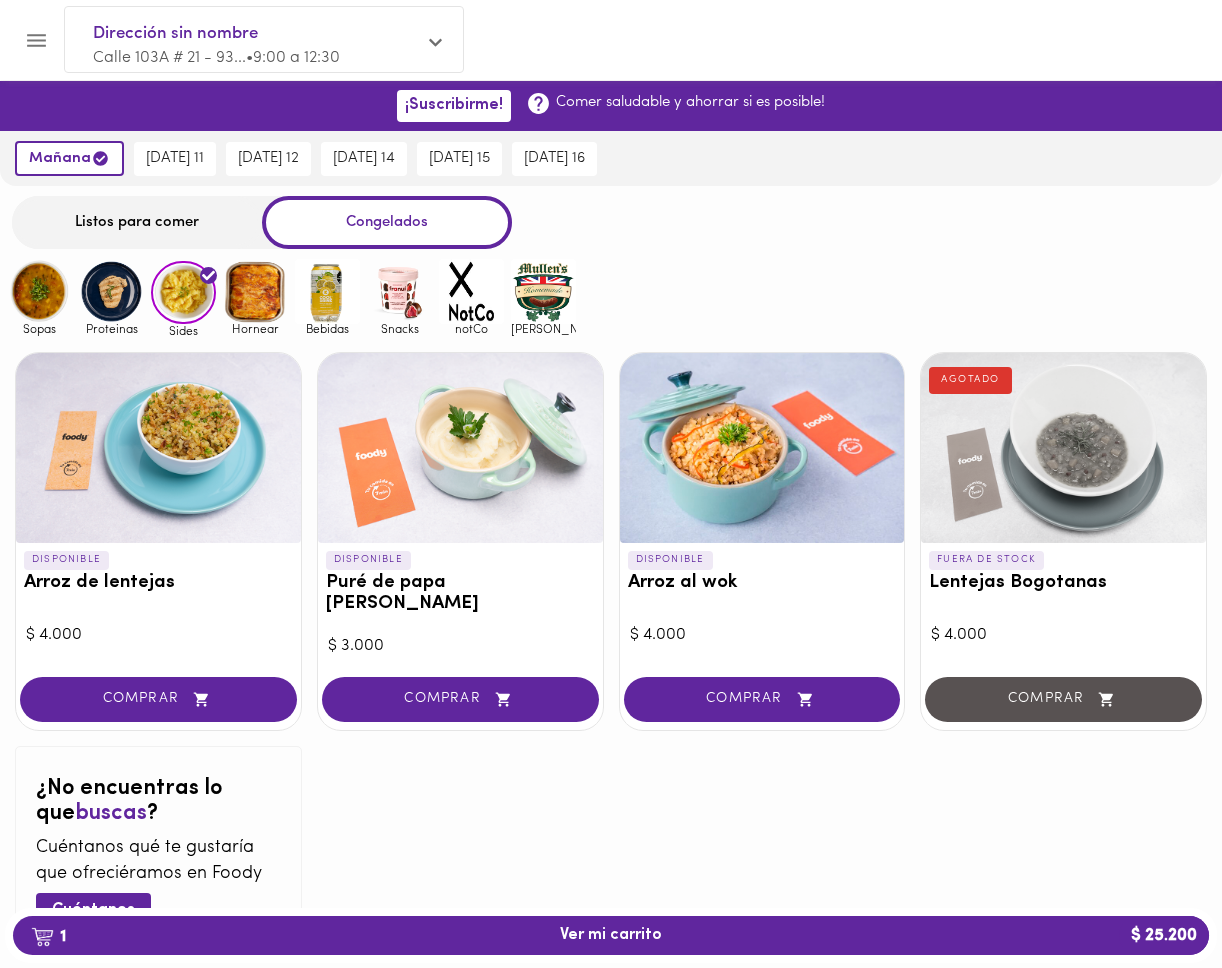 click at bounding box center (111, 291) 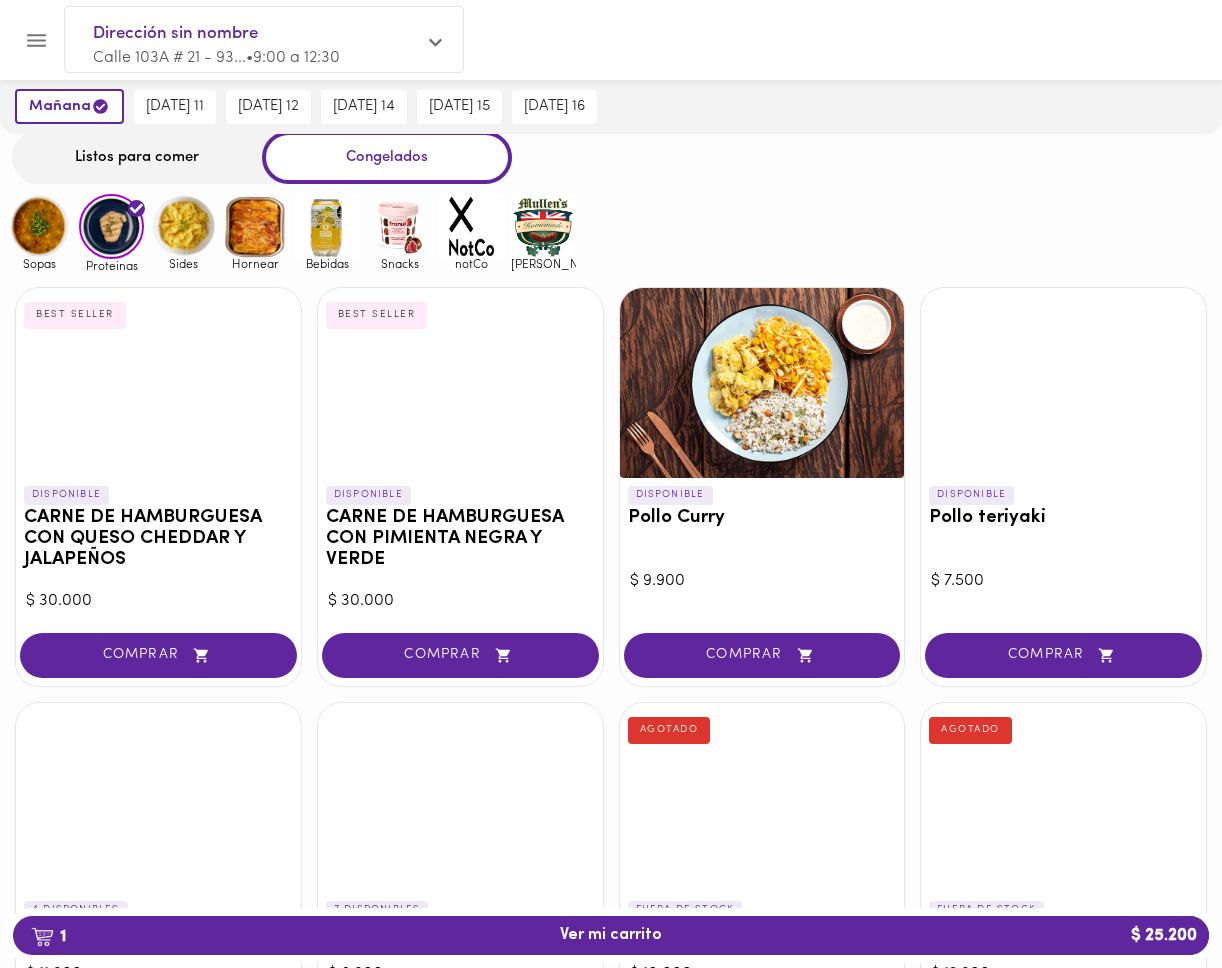 scroll, scrollTop: 0, scrollLeft: 0, axis: both 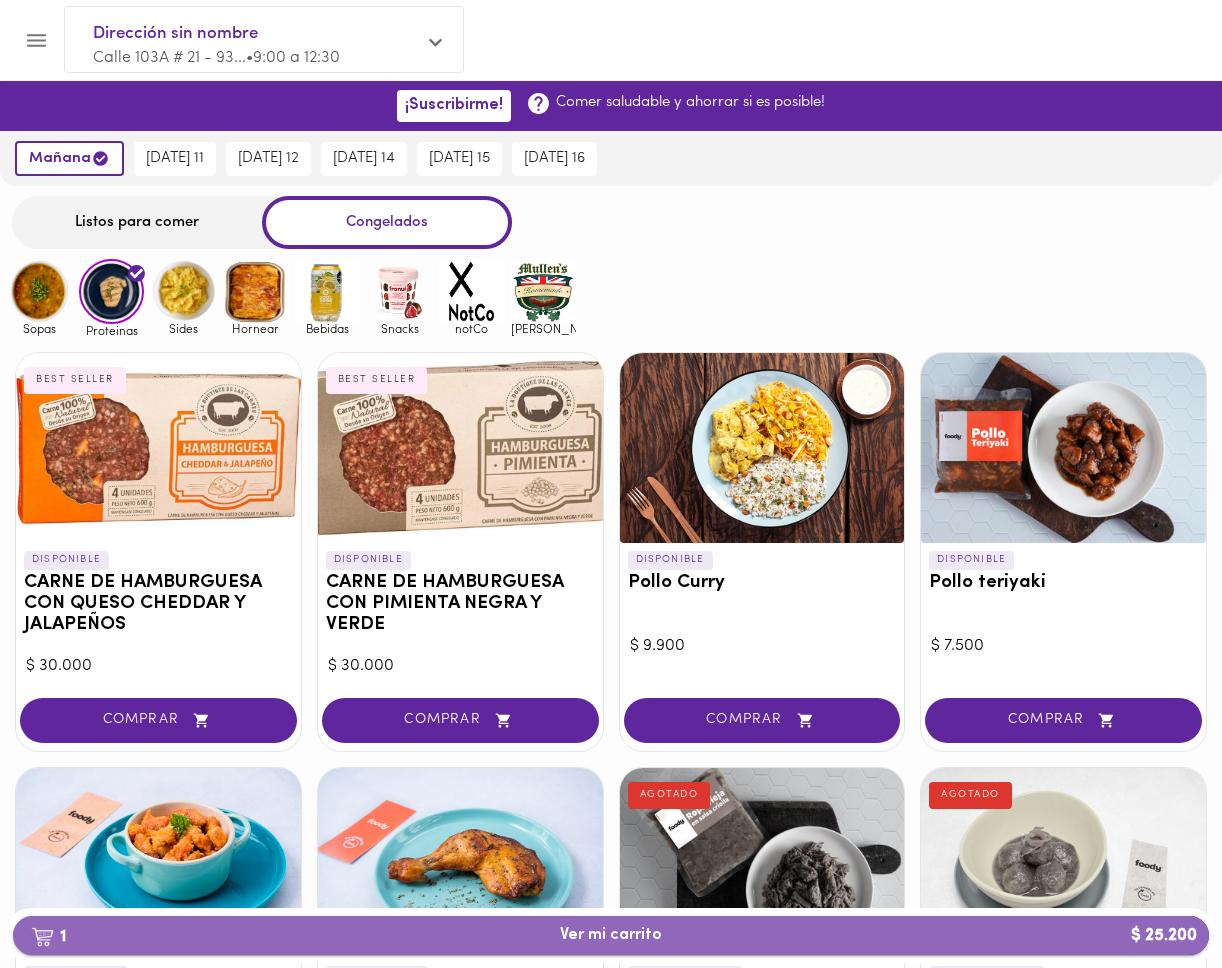 click on "1 Ver mi carrito $ 25.200" at bounding box center [611, 935] 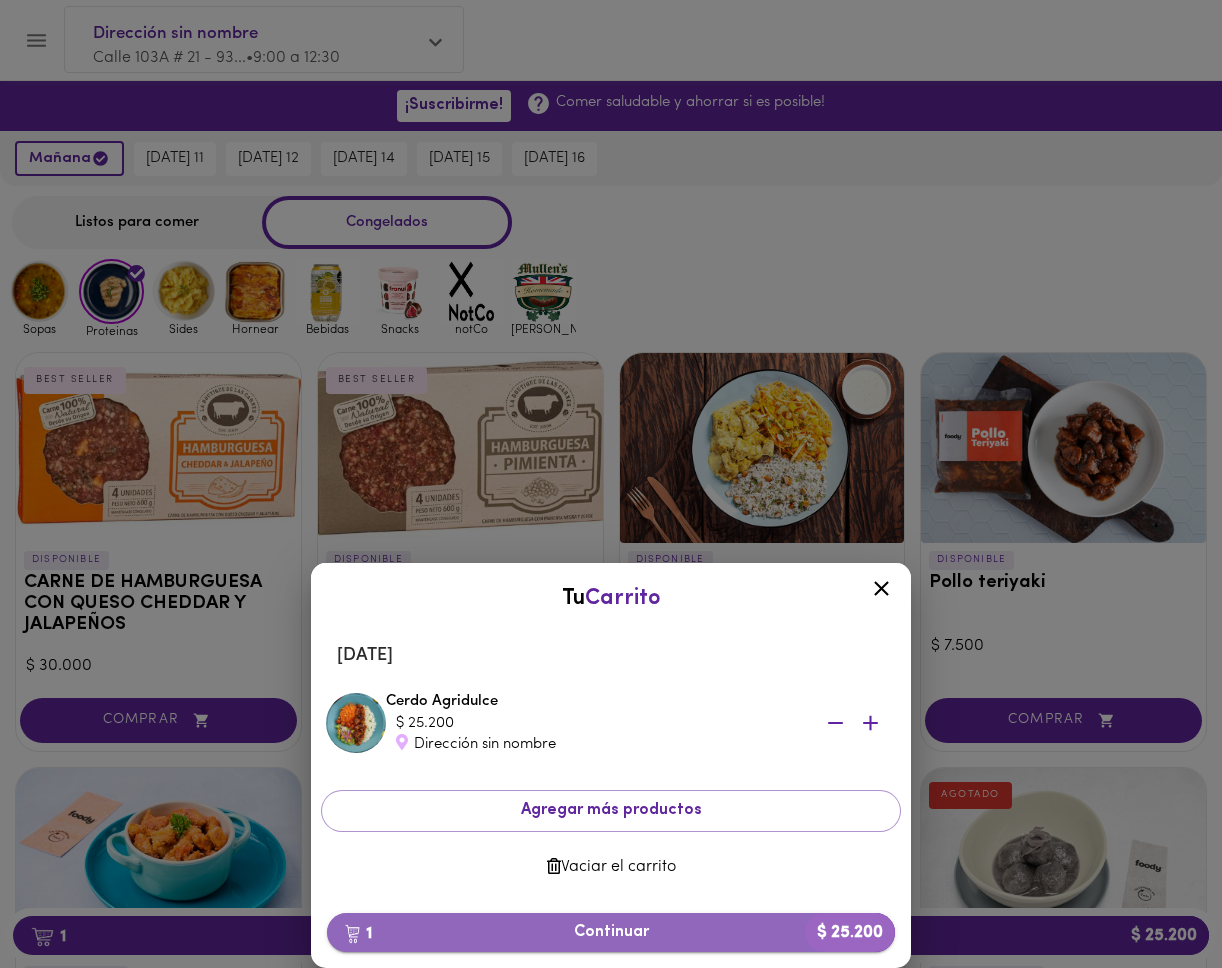 click on "1 Continuar $ 25.200" at bounding box center (611, 932) 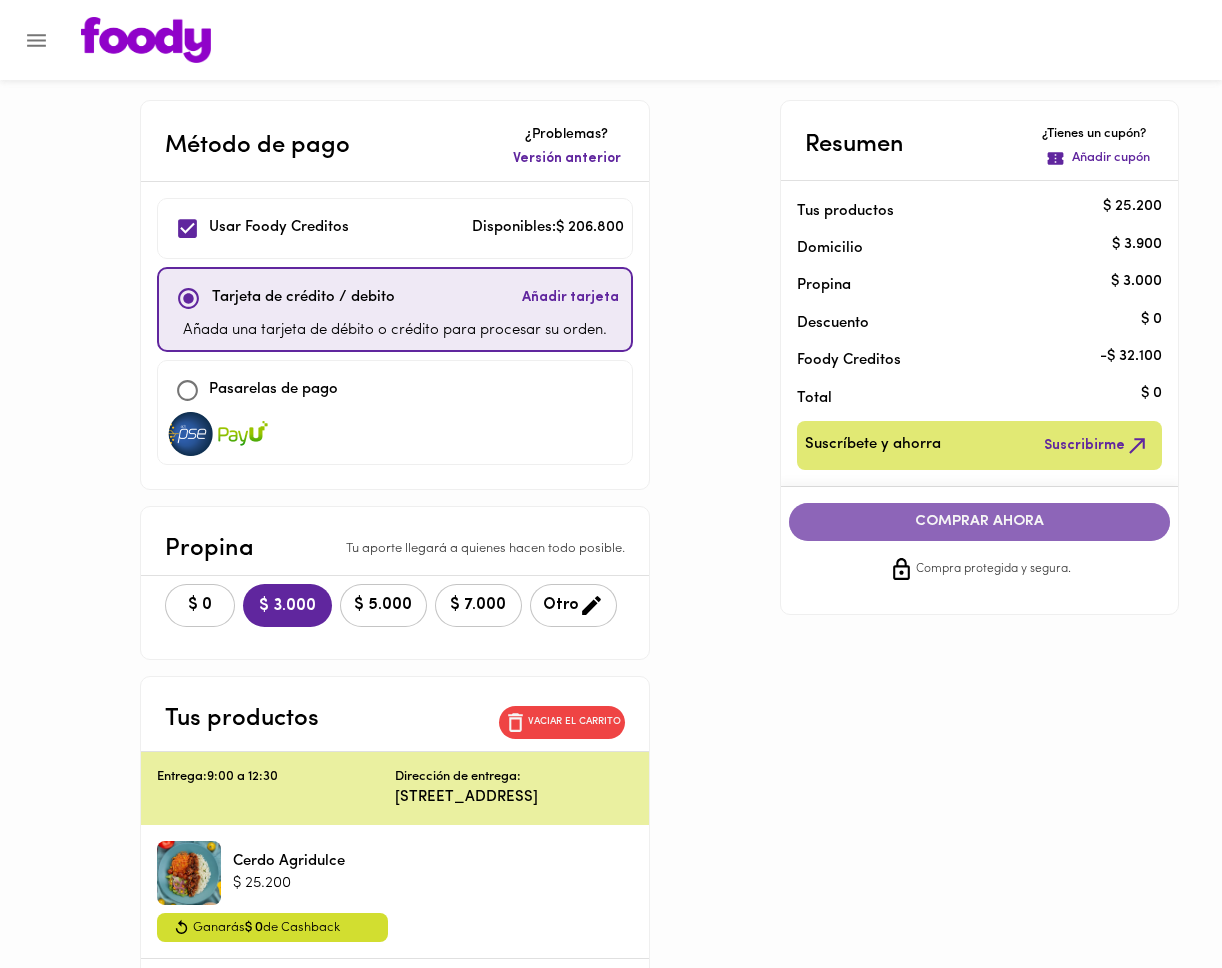 click on "COMPRAR AHORA" at bounding box center [980, 522] 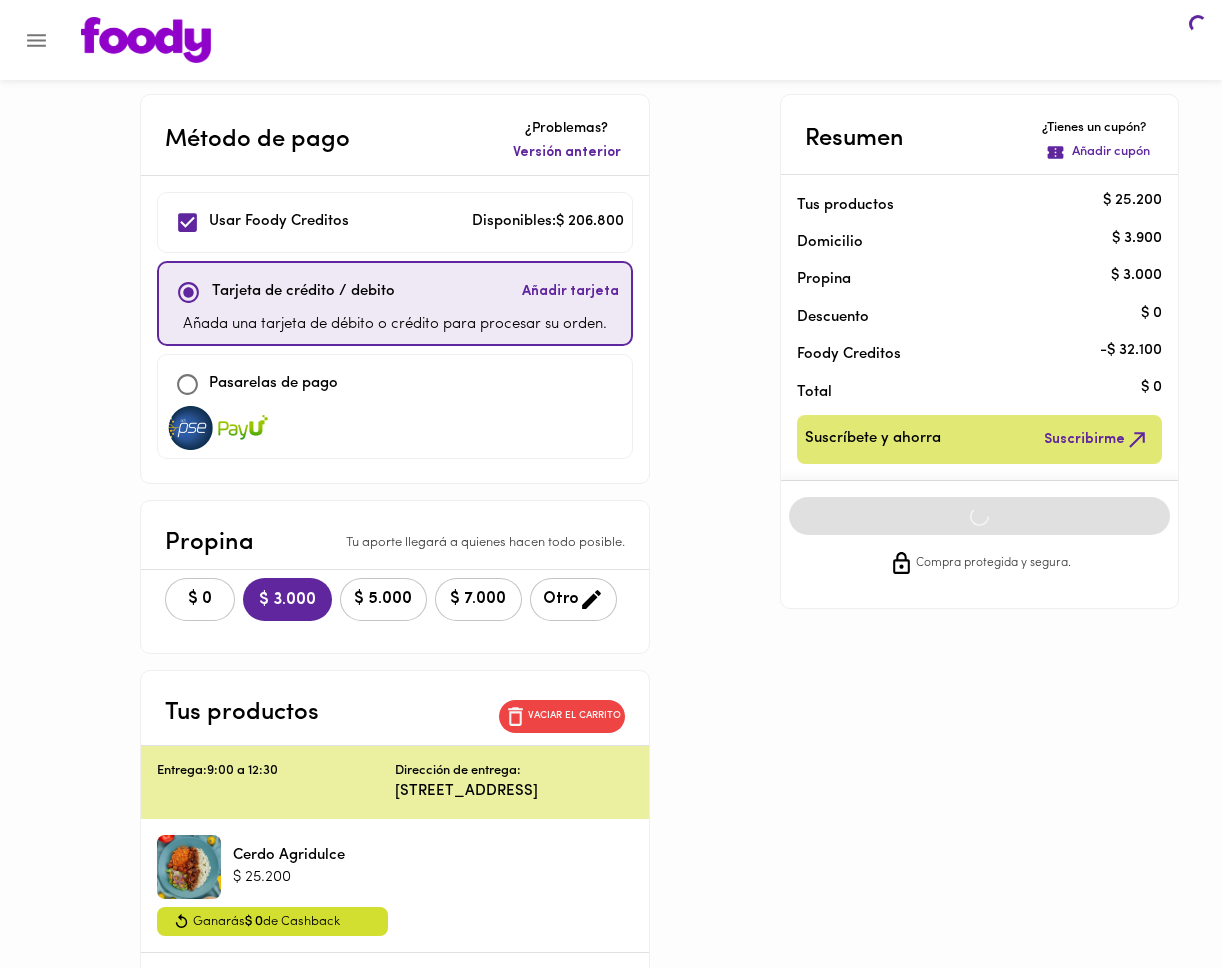 scroll, scrollTop: 8, scrollLeft: 0, axis: vertical 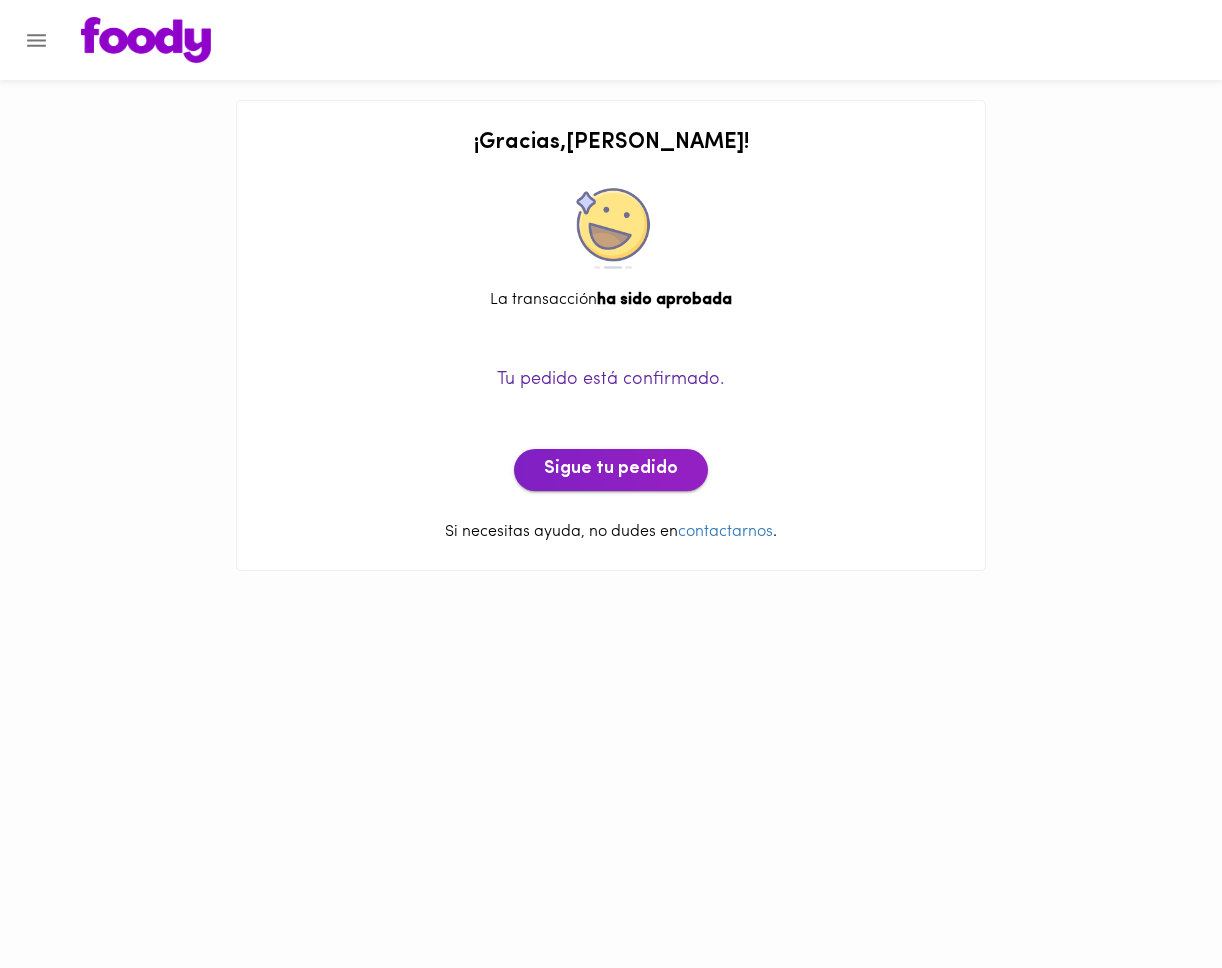click on "Sigue tu pedido" at bounding box center [611, 470] 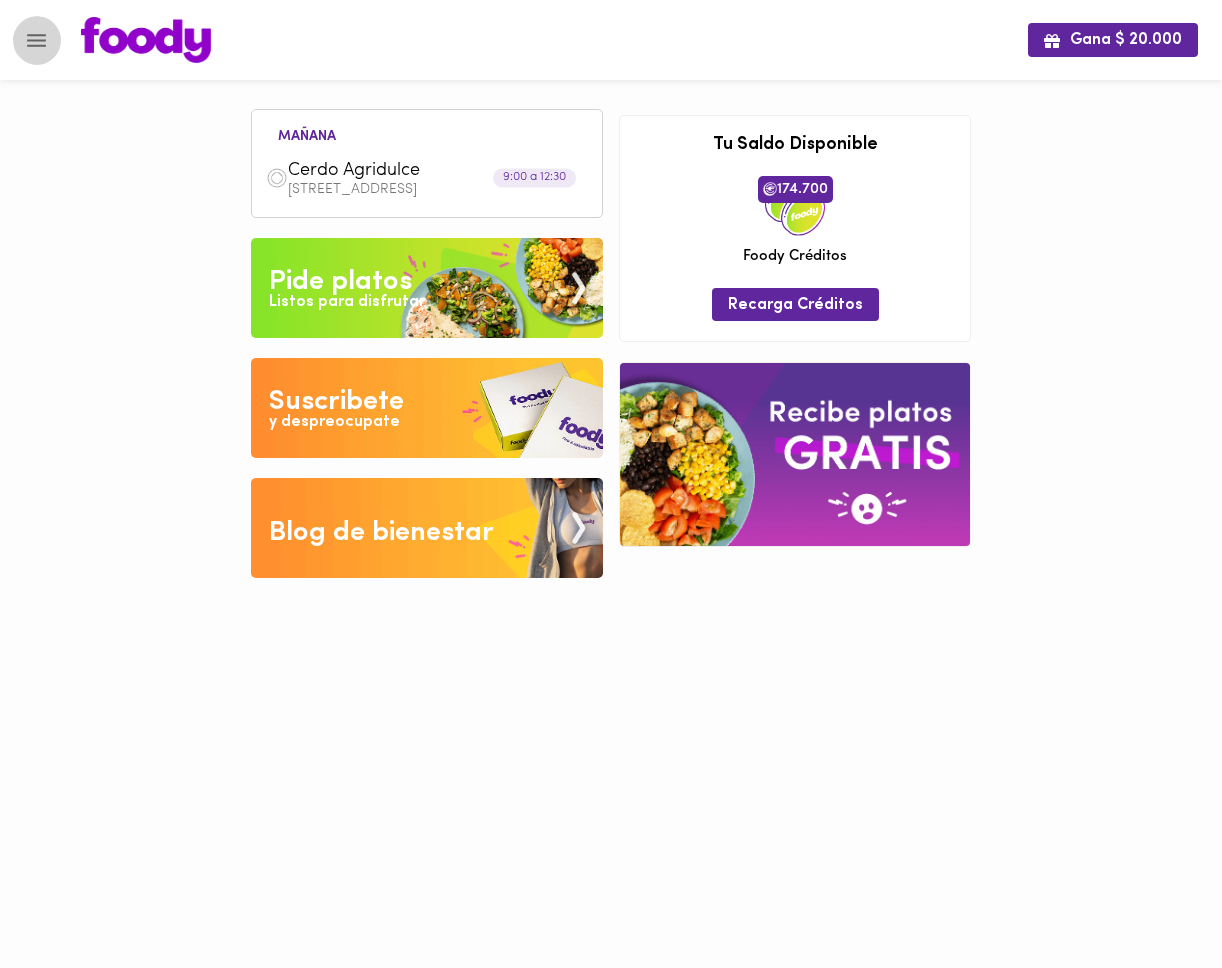 click 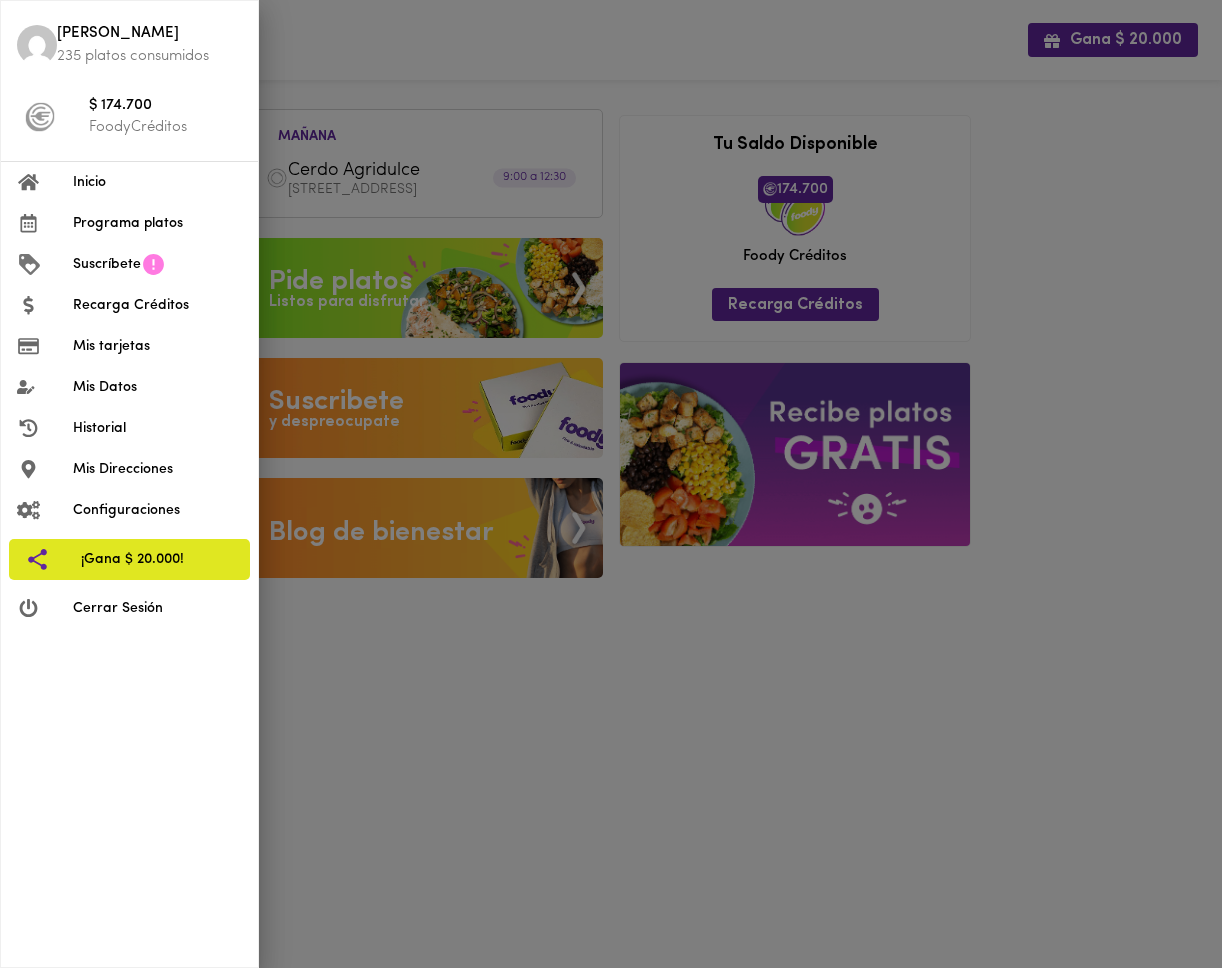 click on "Programa platos" at bounding box center [157, 223] 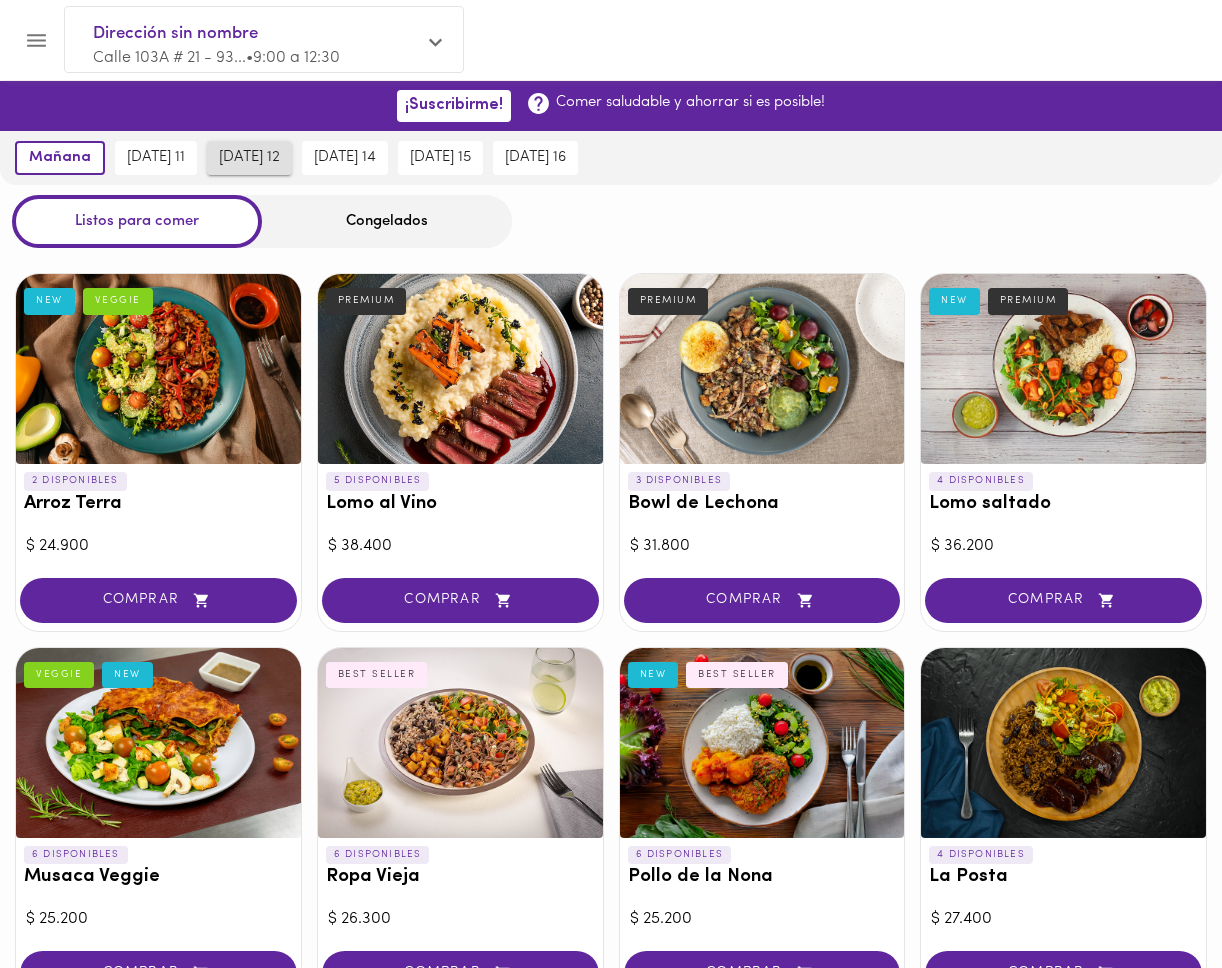 click on "[DATE] 12" at bounding box center [249, 158] 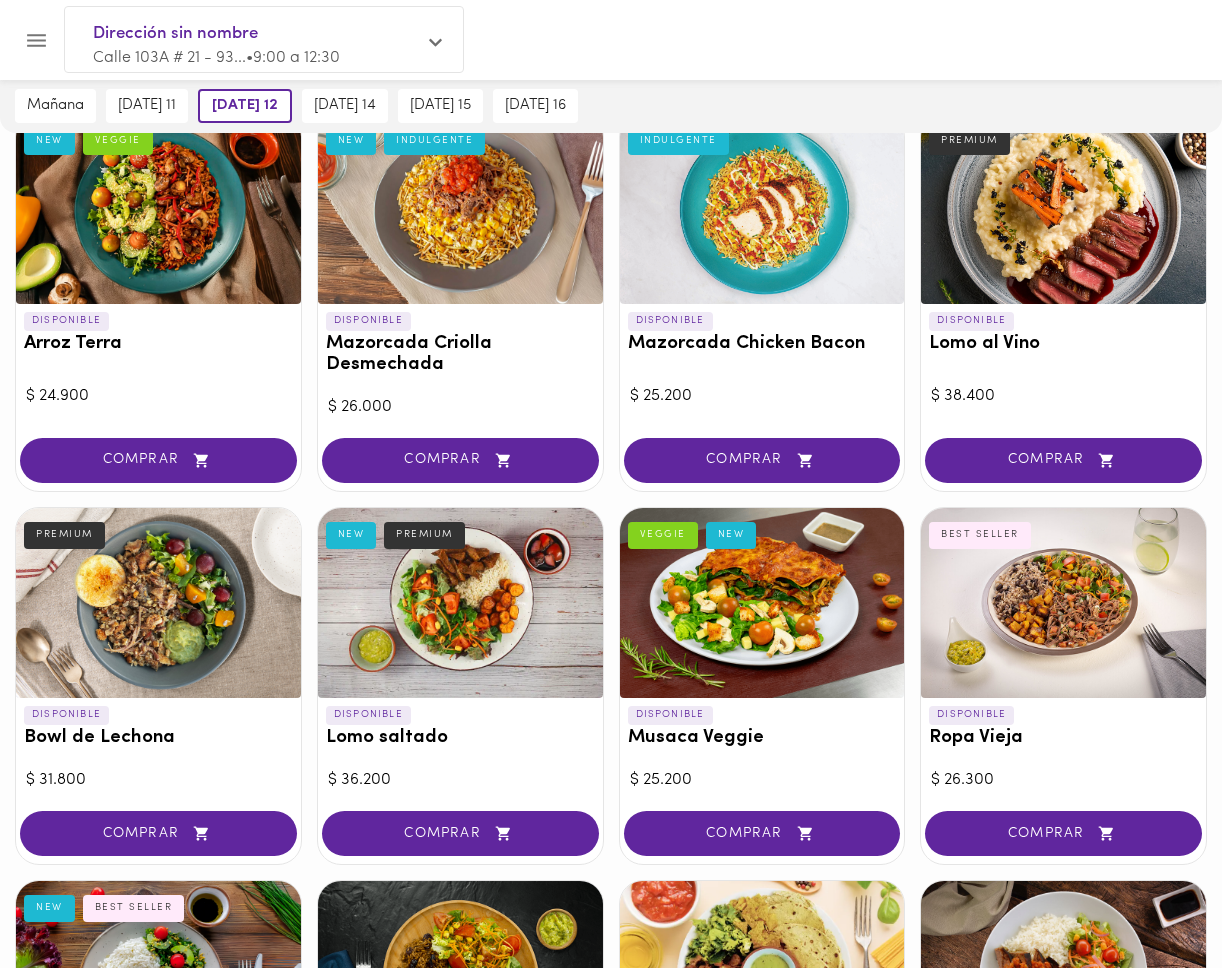 scroll, scrollTop: 162, scrollLeft: 0, axis: vertical 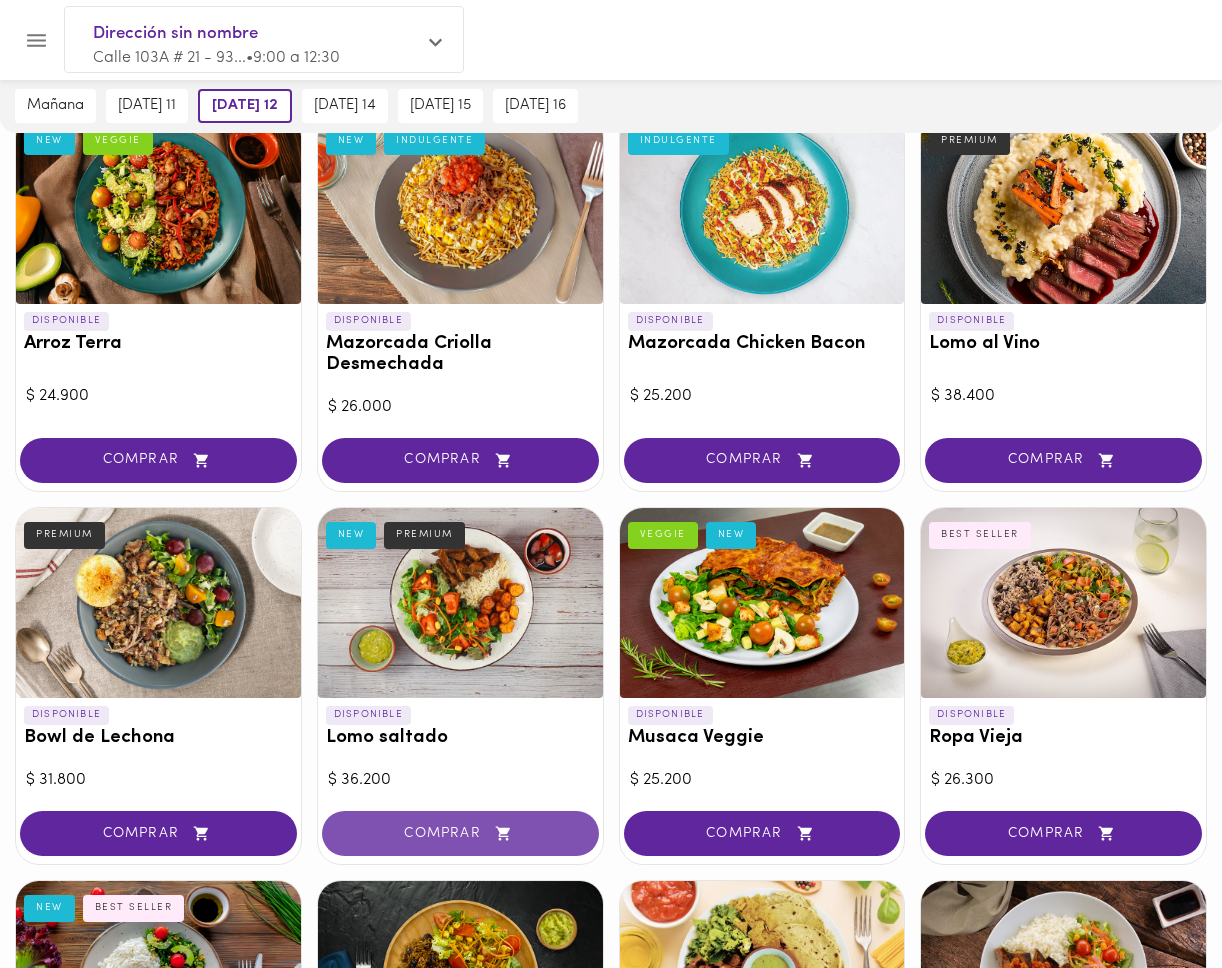 click on "COMPRAR" at bounding box center (460, 833) 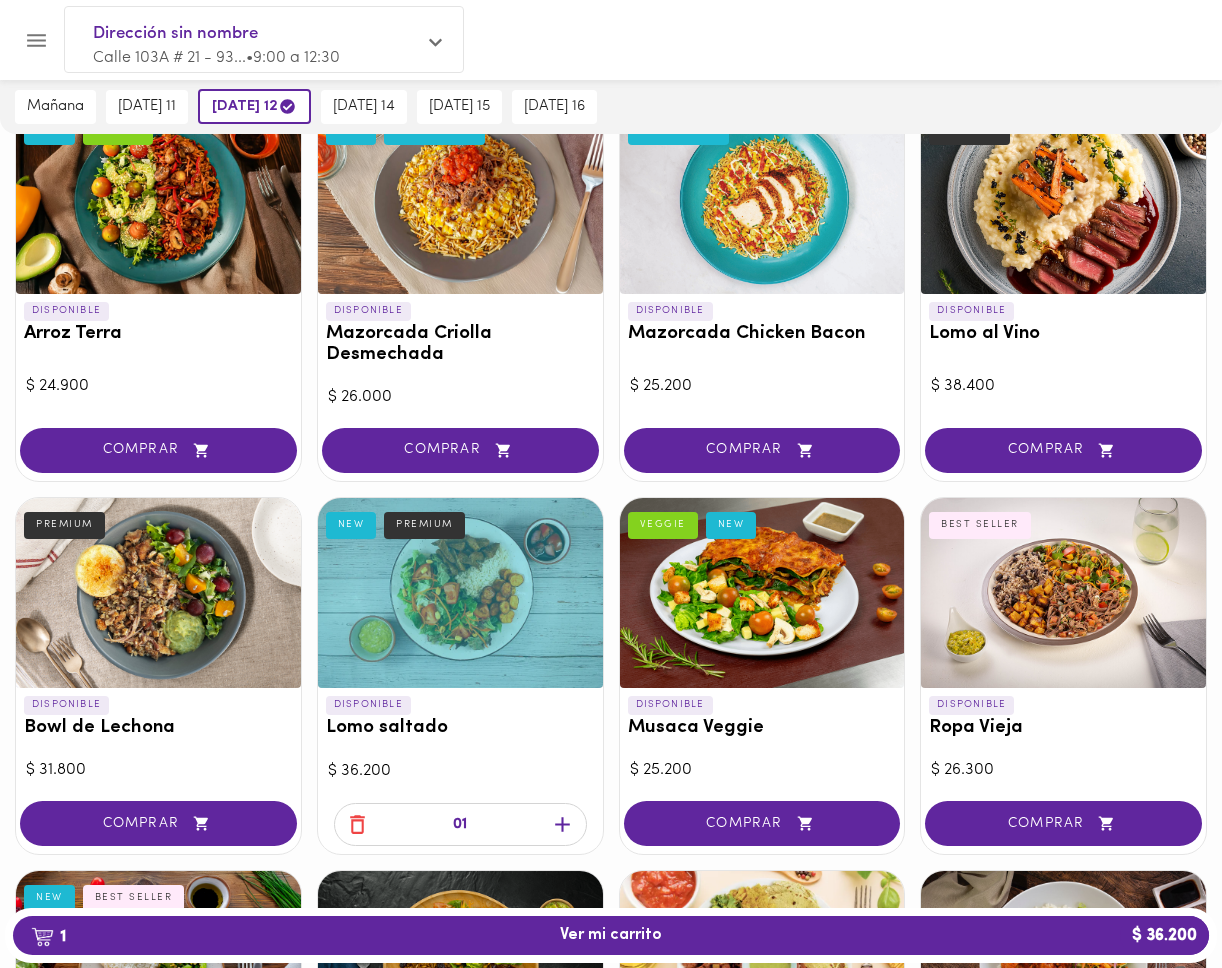scroll, scrollTop: 177, scrollLeft: 0, axis: vertical 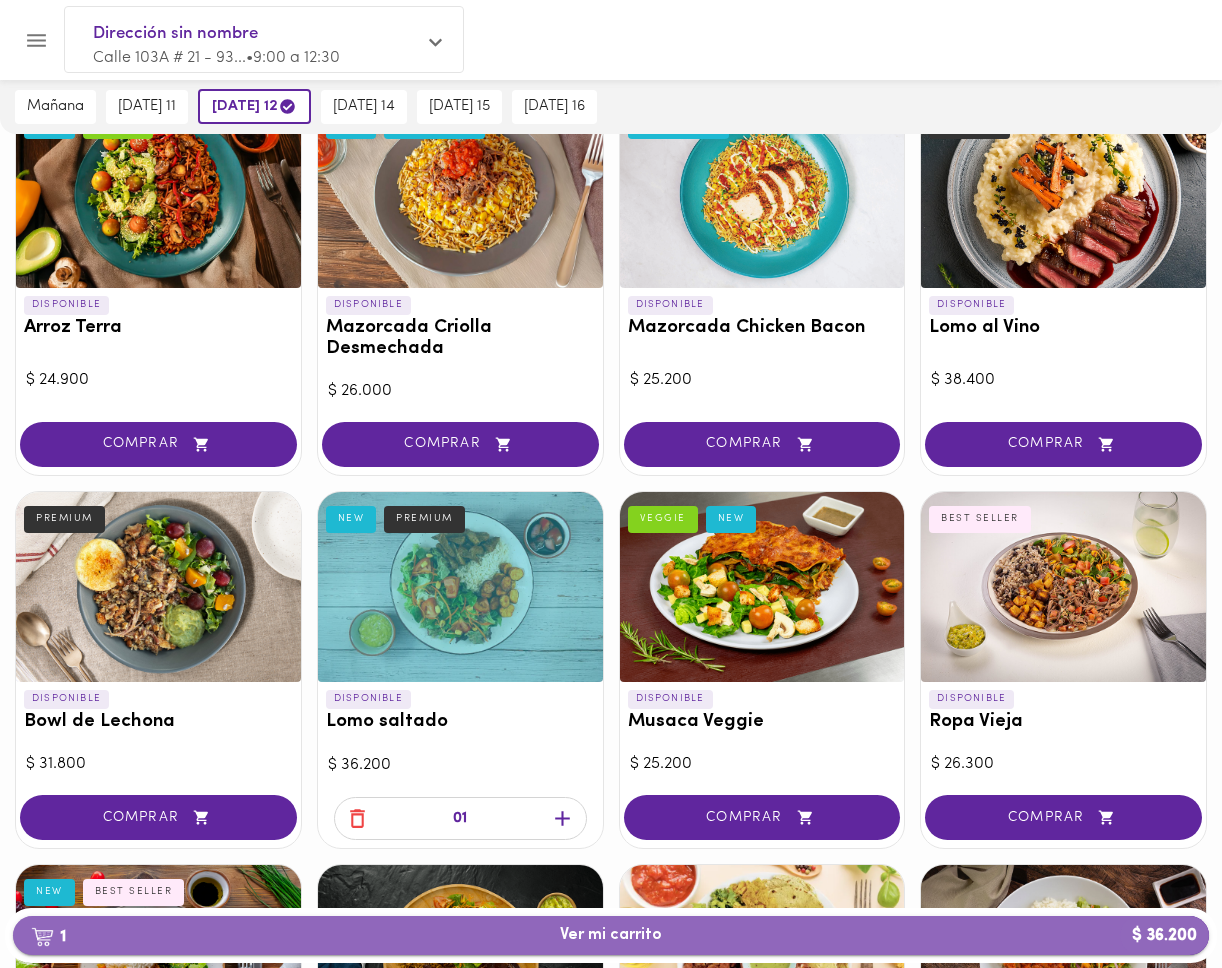 click on "1 Ver mi carrito $ 36.200" at bounding box center (611, 935) 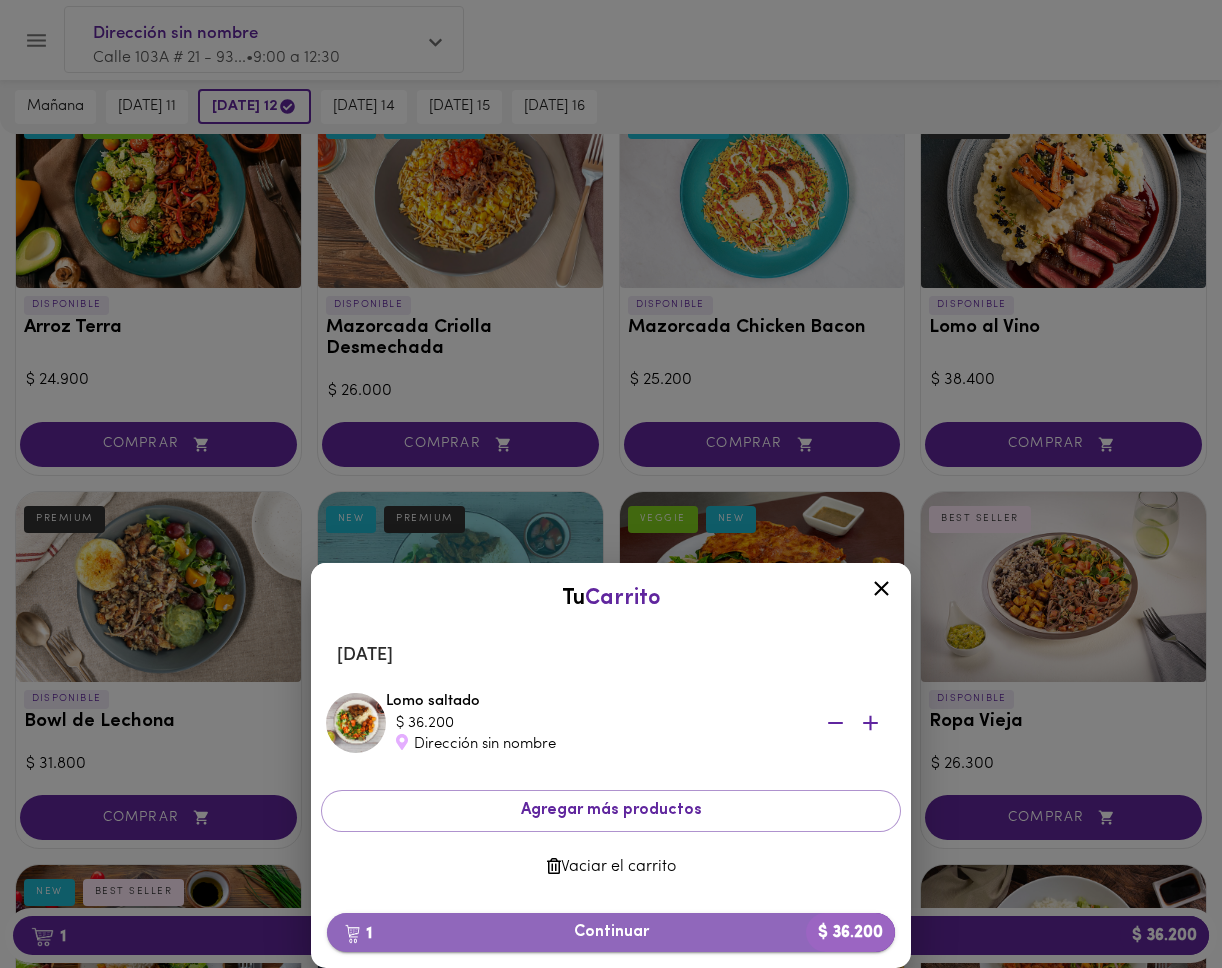 click on "1 Continuar $ 36.200" at bounding box center [611, 932] 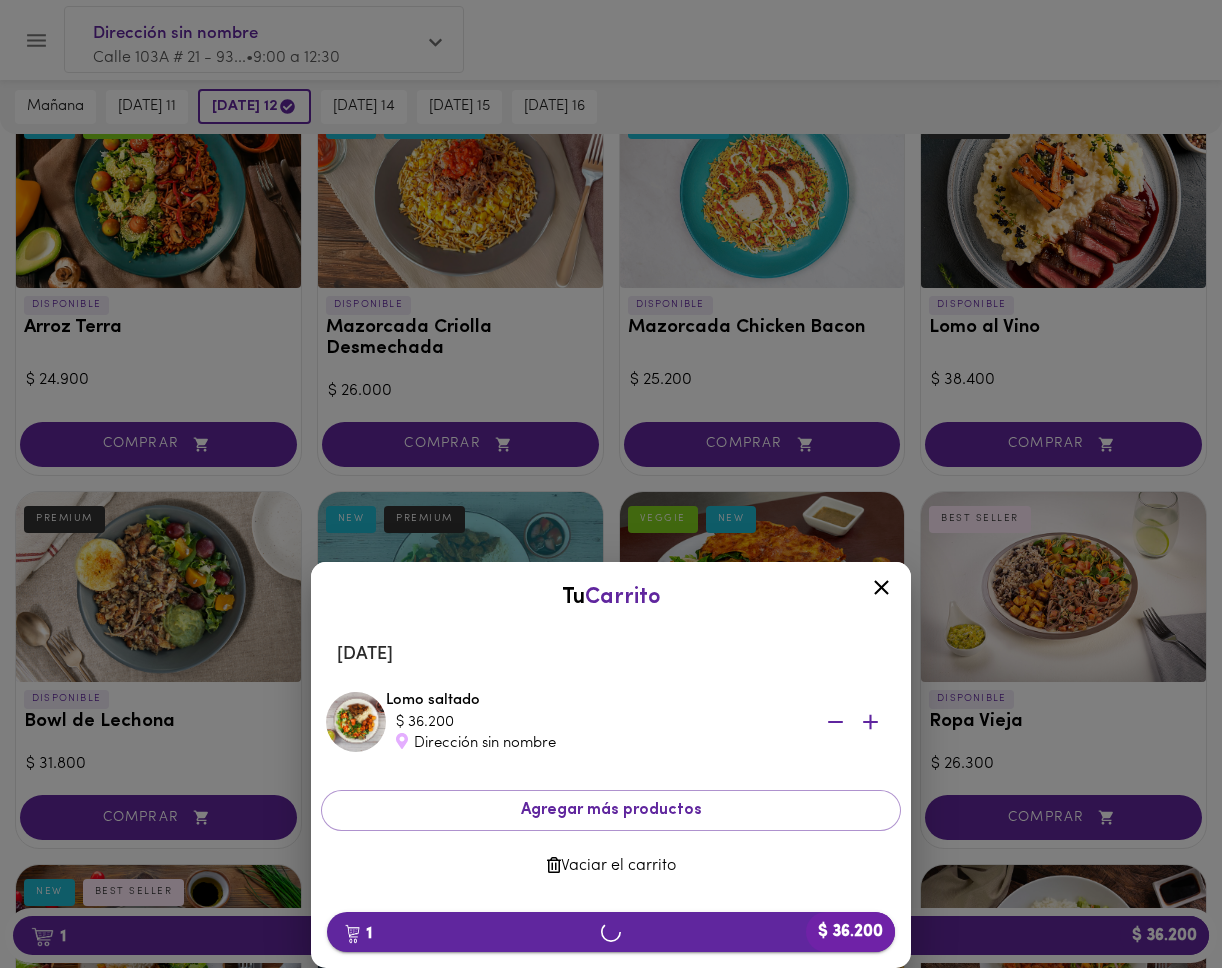 scroll, scrollTop: 0, scrollLeft: 0, axis: both 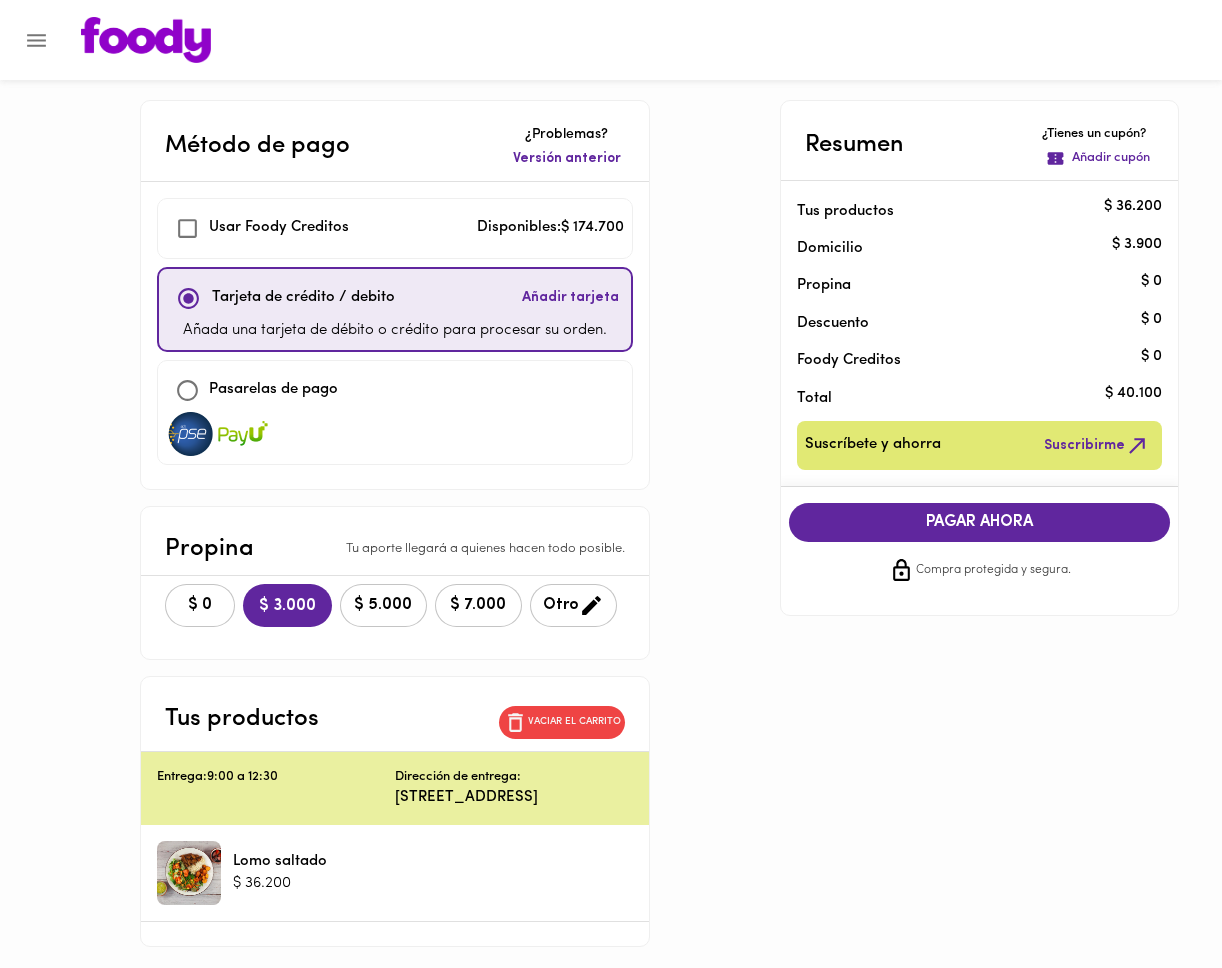 checkbox on "true" 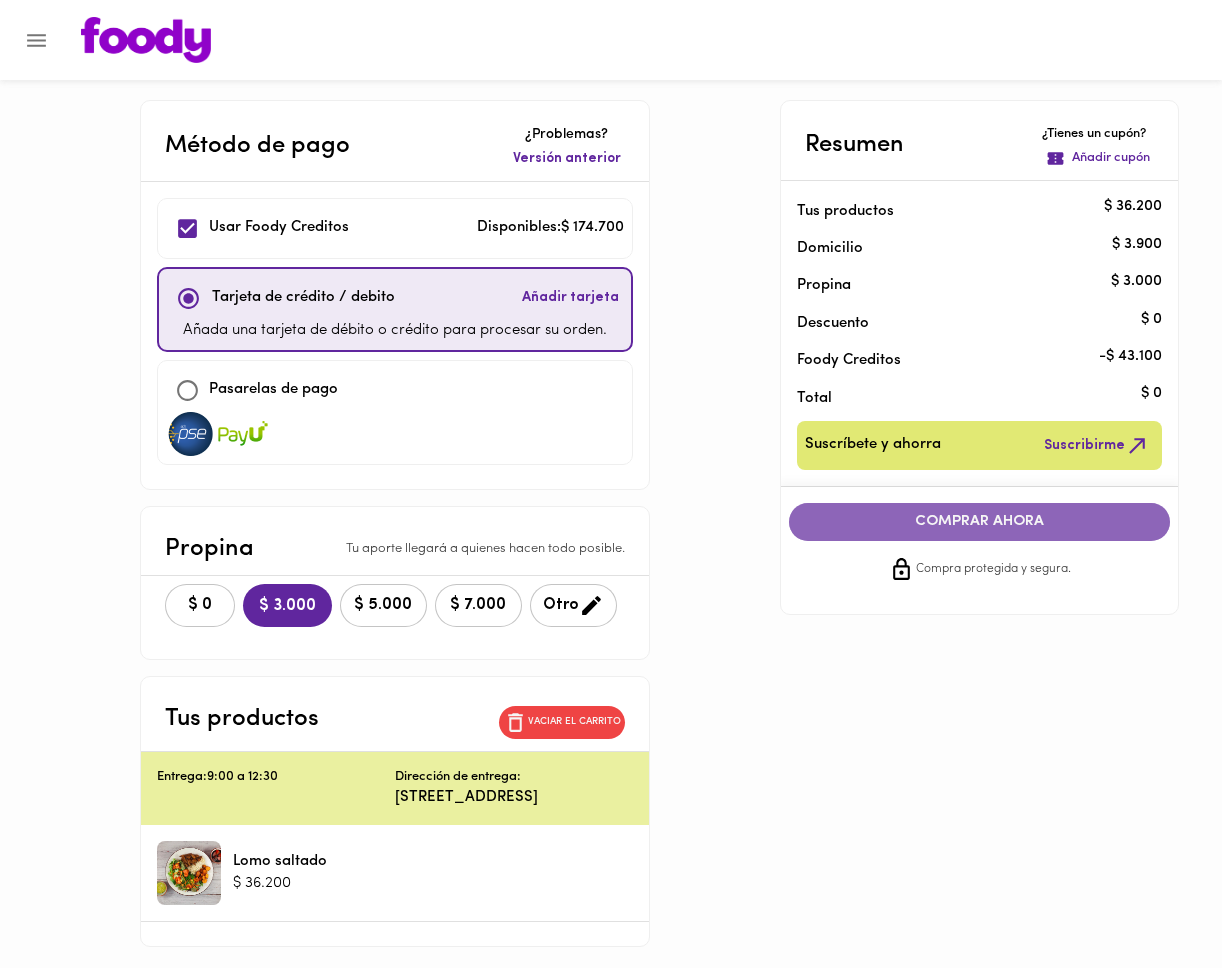 click on "COMPRAR AHORA" at bounding box center (980, 522) 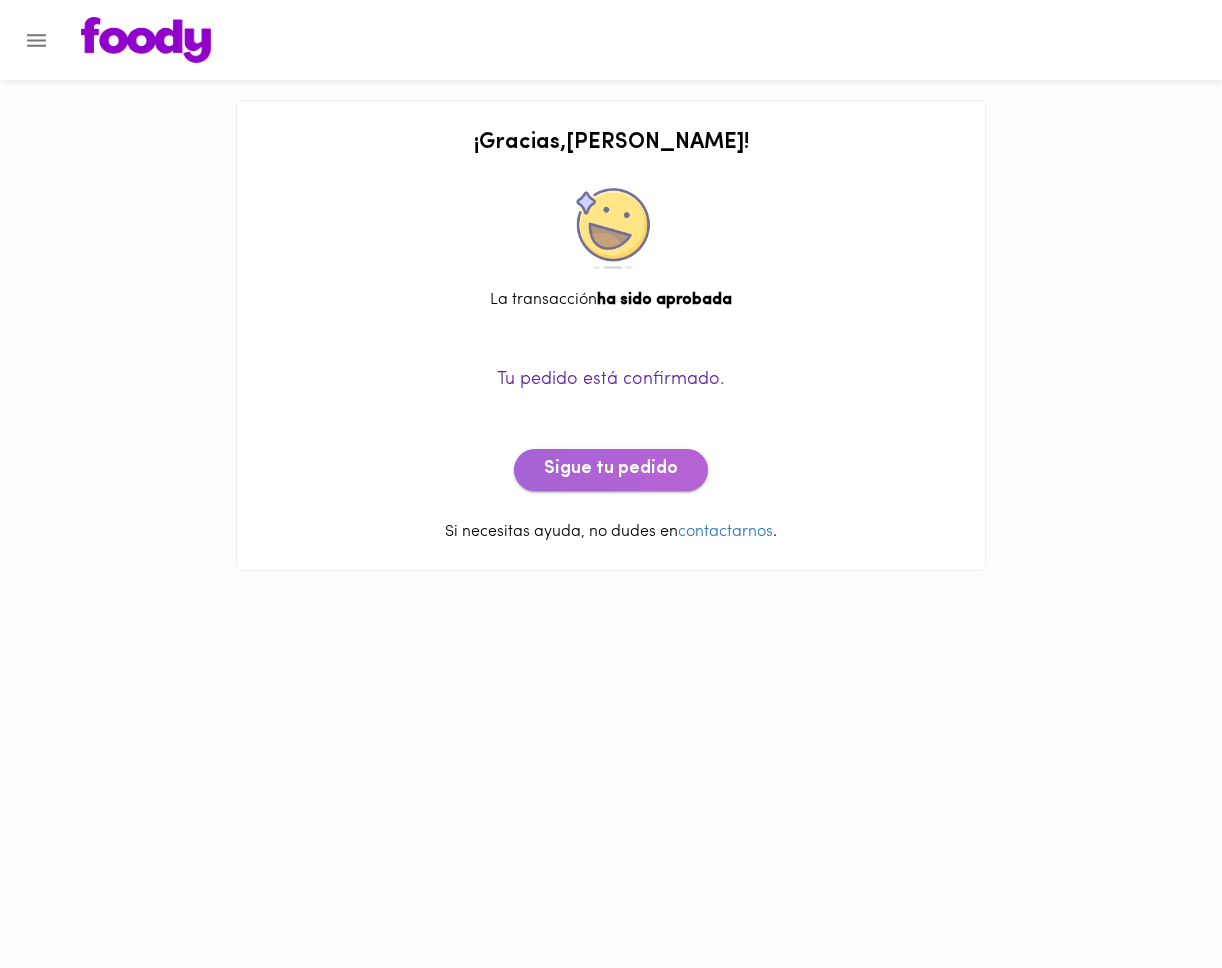 click on "Sigue tu pedido" at bounding box center (611, 470) 